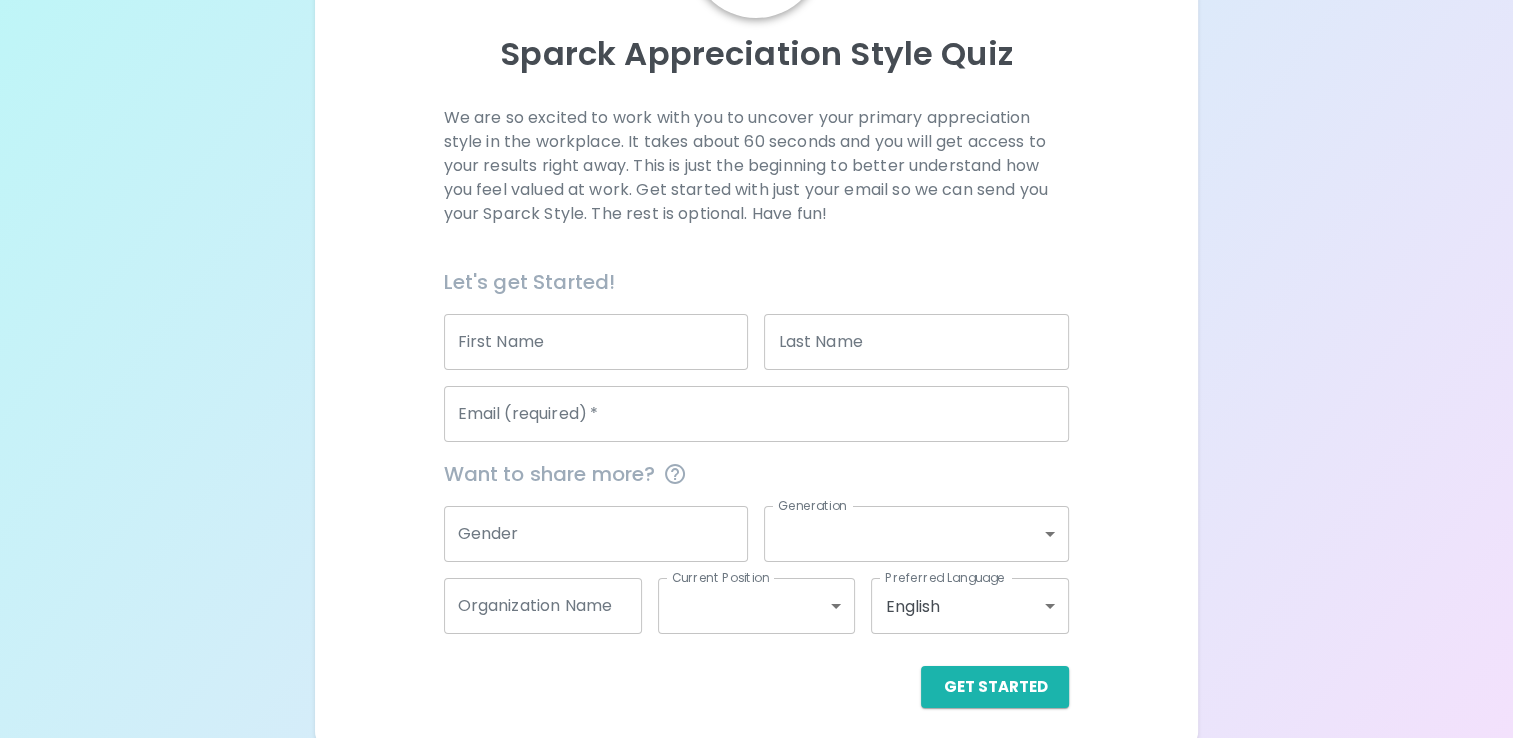 scroll, scrollTop: 214, scrollLeft: 0, axis: vertical 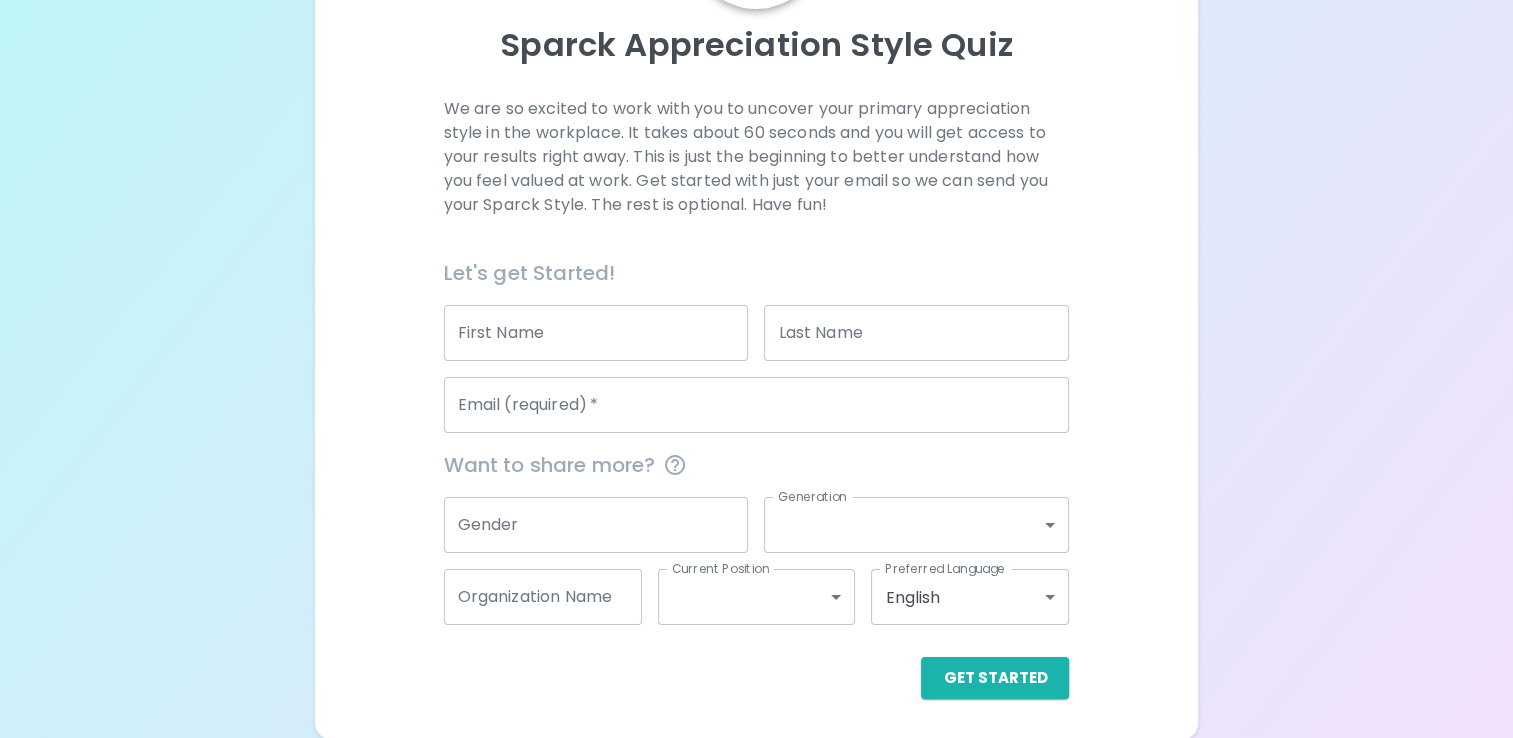 click on "First Name" at bounding box center (596, 333) 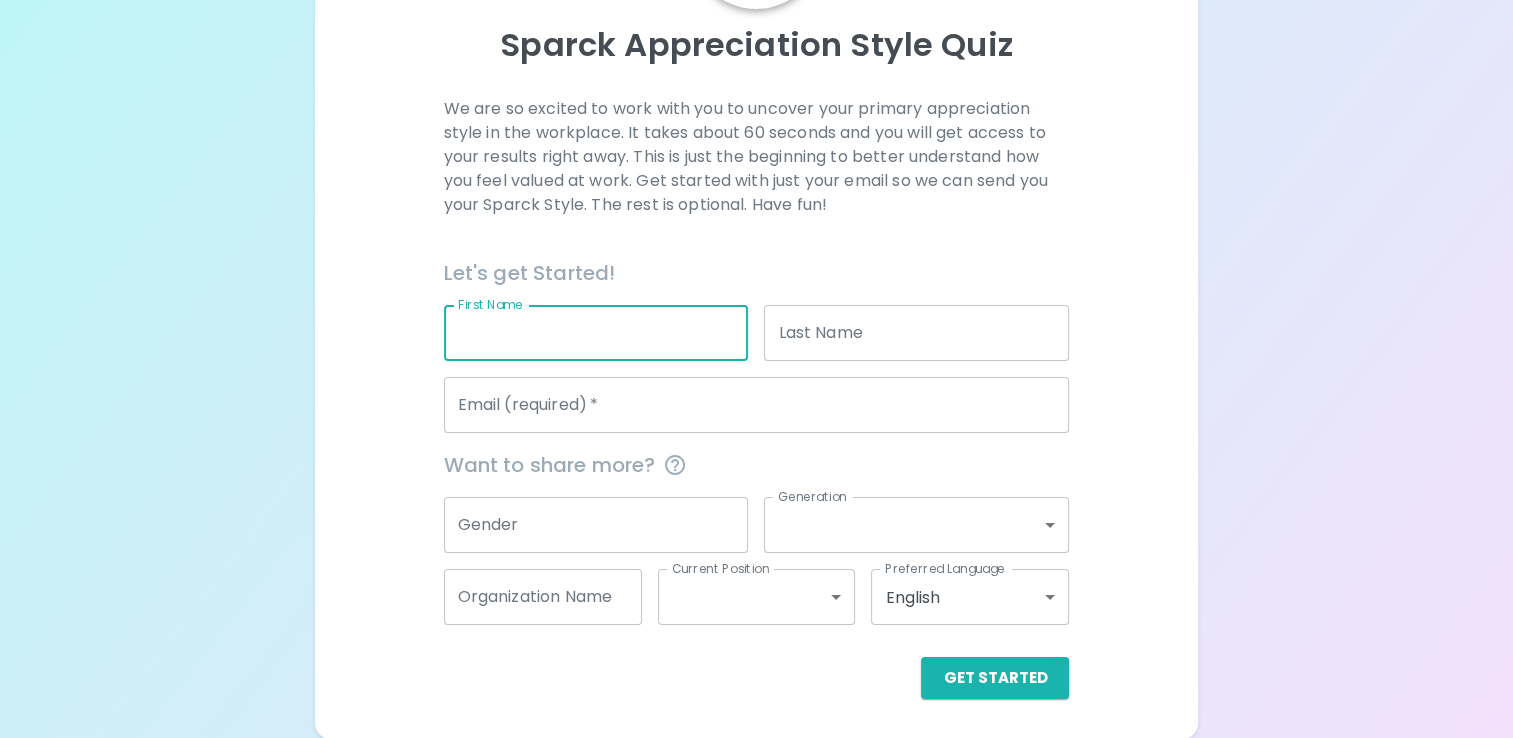 type on "Jada" 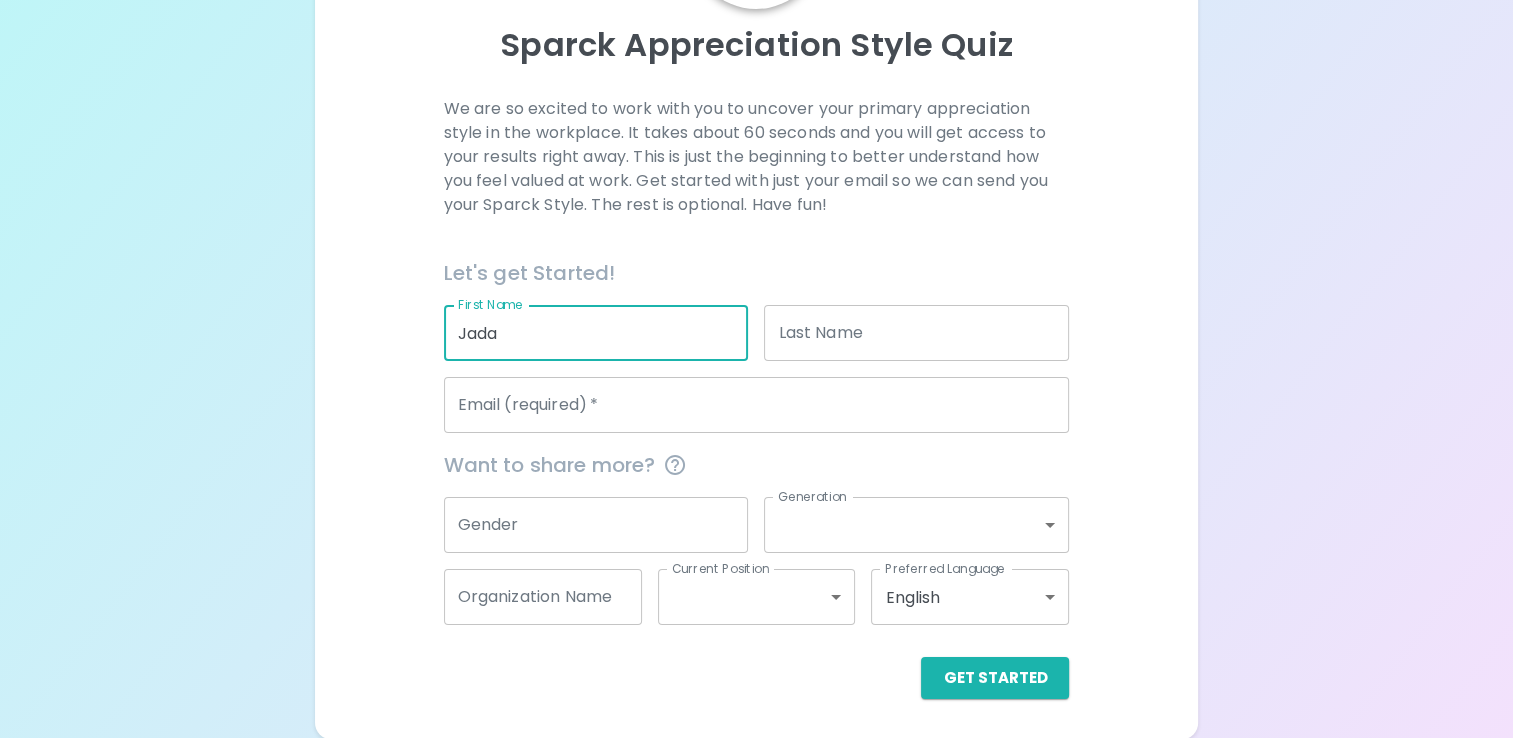 type on "Brown" 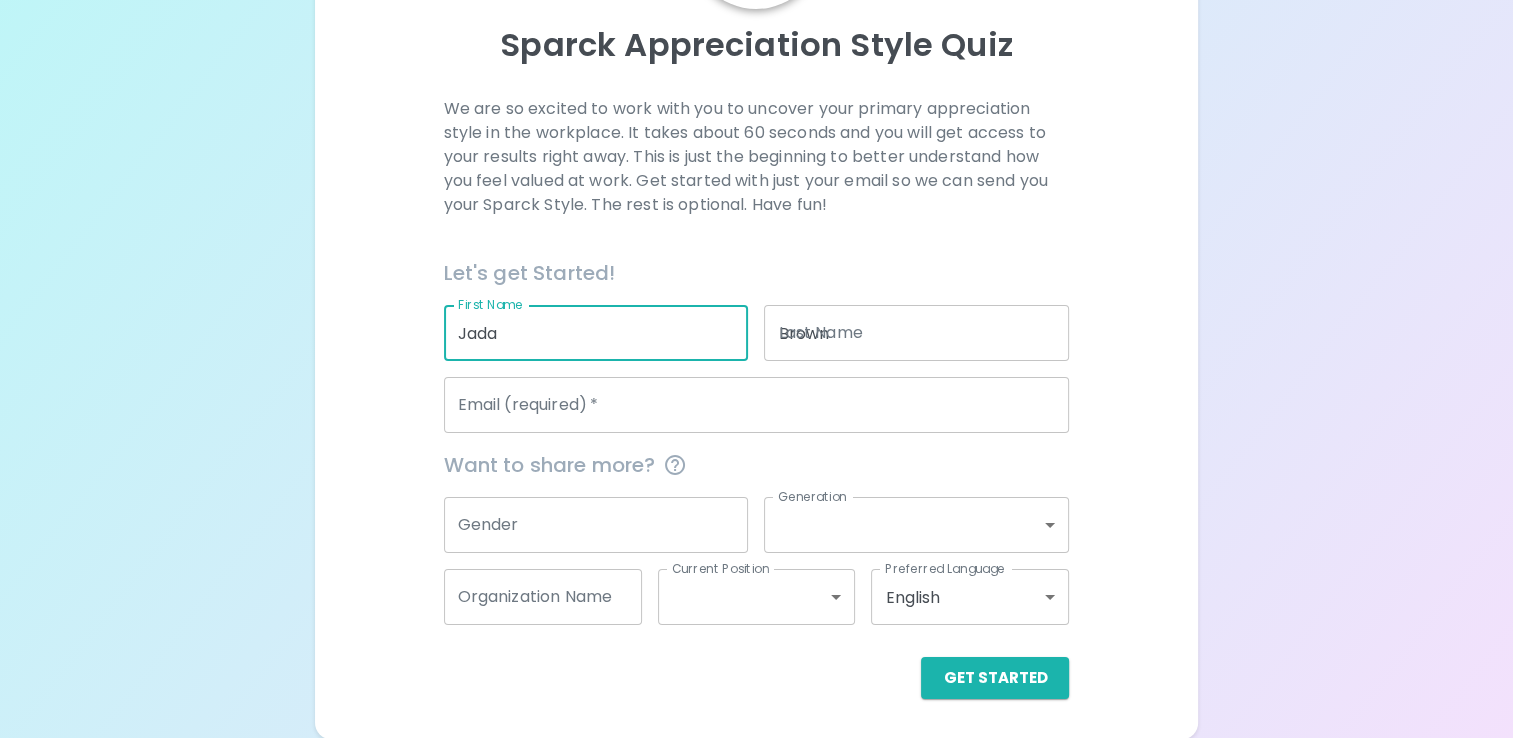 type on "[EMAIL_ADDRESS][DOMAIN_NAME]" 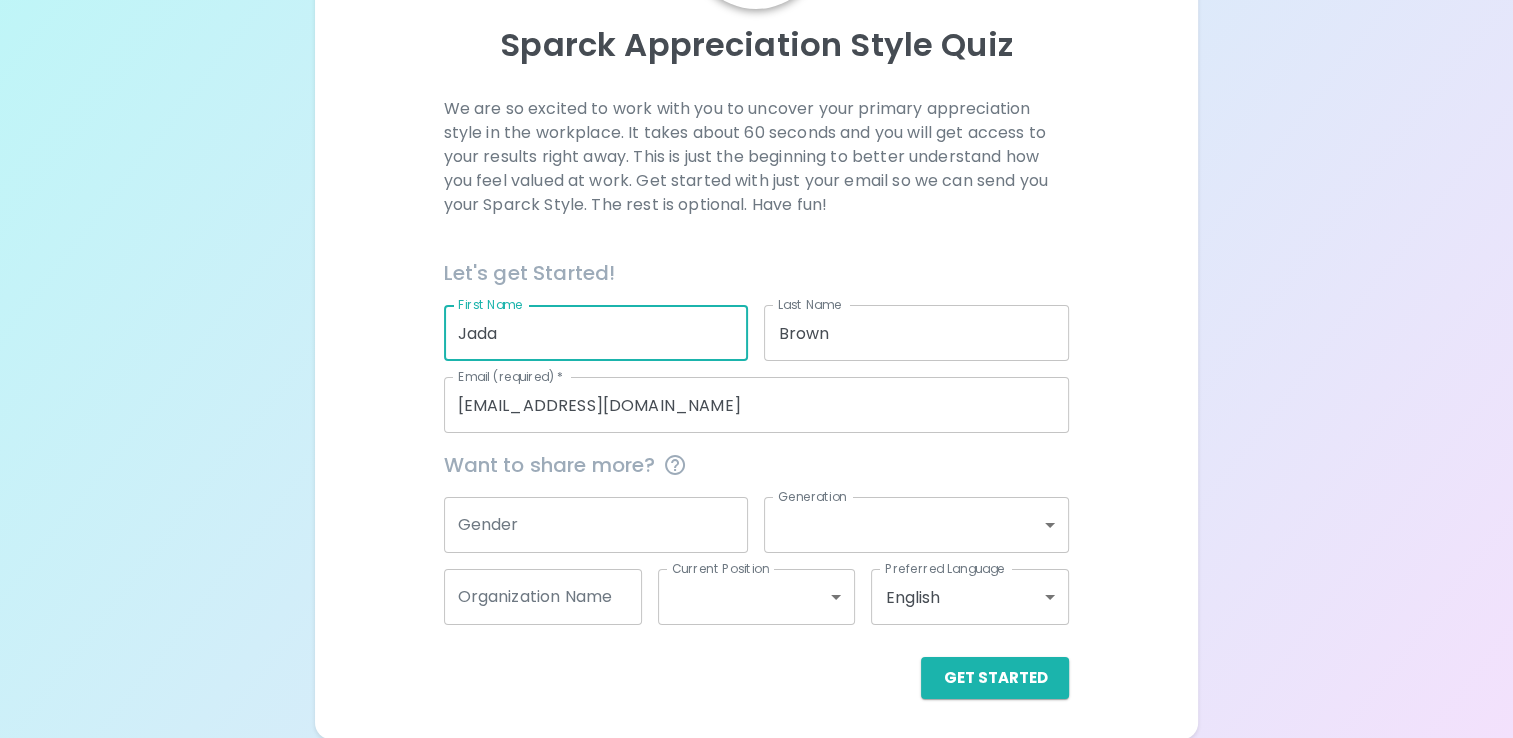 click on "Gender" at bounding box center [596, 525] 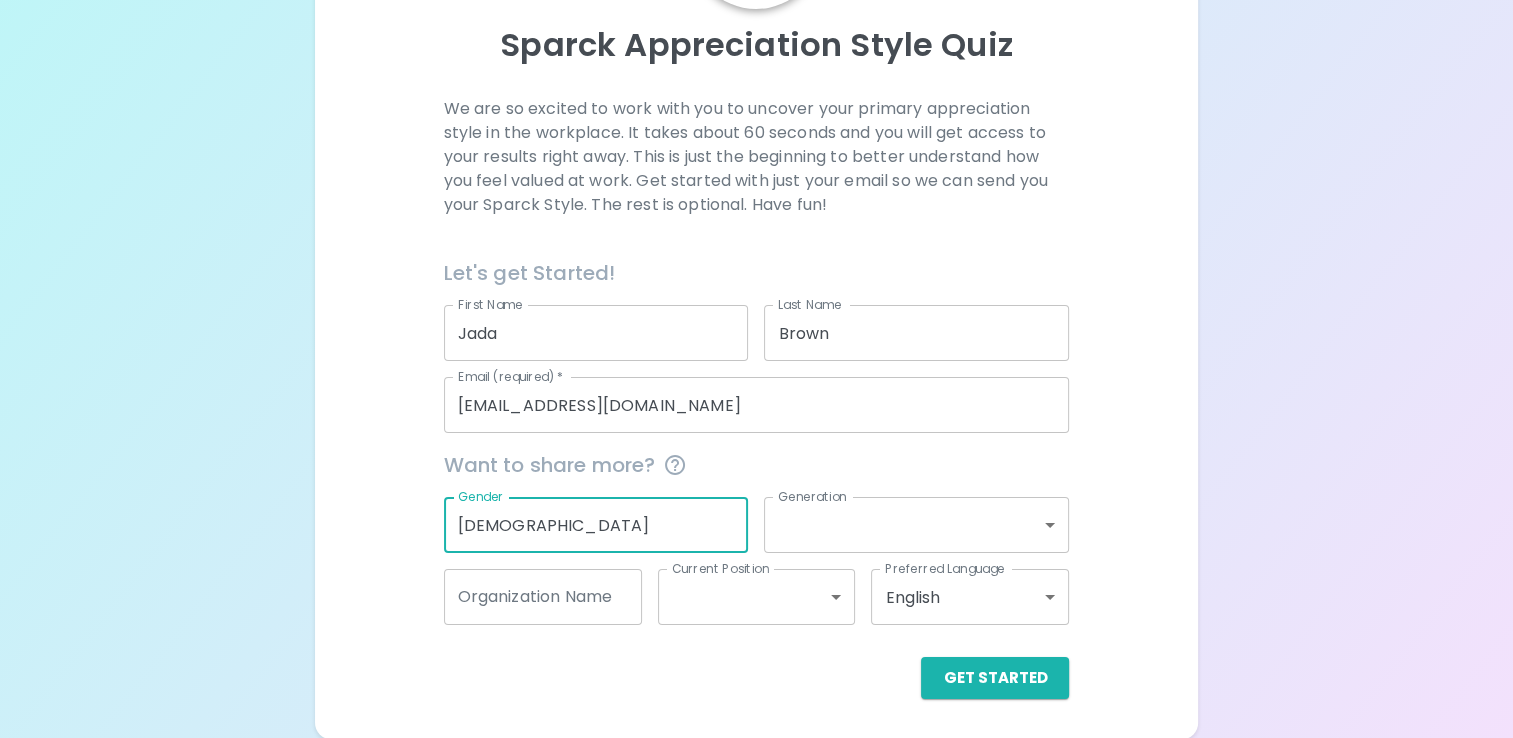 type on "[DEMOGRAPHIC_DATA]" 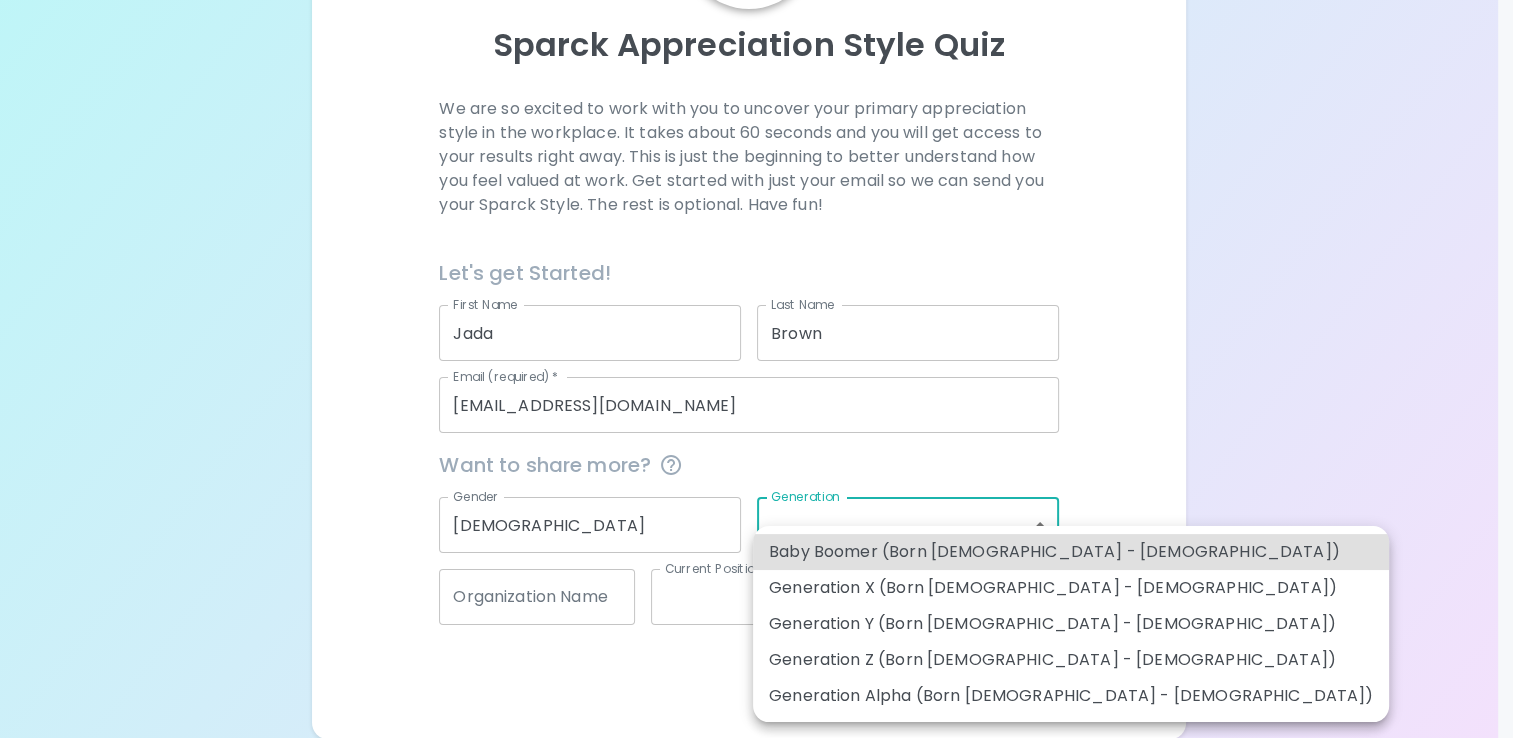 click on "Sparck Appreciation Style Quiz We are so excited to work with you to uncover your primary appreciation style in the workplace. It takes about 60 seconds and you will get access to your results right away. This is just the beginning to better understand how you feel valued at work. Get started with just your email so we can send you your Sparck Style. The rest is optional. Have fun! Let's get Started! First Name [PERSON_NAME] First Name Last Name [PERSON_NAME] Last Name Email (required)   * [EMAIL_ADDRESS][DOMAIN_NAME] Email (required)   * Want to share more? Gender [DEMOGRAPHIC_DATA] Gender Generation ​ Generation Organization Name Organization Name Current Position ​ Current Position Preferred Language English en Preferred Language Get Started   English Español Baby Boomer (Born [DEMOGRAPHIC_DATA] - [DEMOGRAPHIC_DATA]) Generation X (Born [DEMOGRAPHIC_DATA] - [DEMOGRAPHIC_DATA]) Generation Y (Born [DEMOGRAPHIC_DATA] - [DEMOGRAPHIC_DATA]) Generation Z (Born [DEMOGRAPHIC_DATA] - [DEMOGRAPHIC_DATA]) Generation Alpha (Born [DEMOGRAPHIC_DATA] - [DEMOGRAPHIC_DATA])" at bounding box center (756, 262) 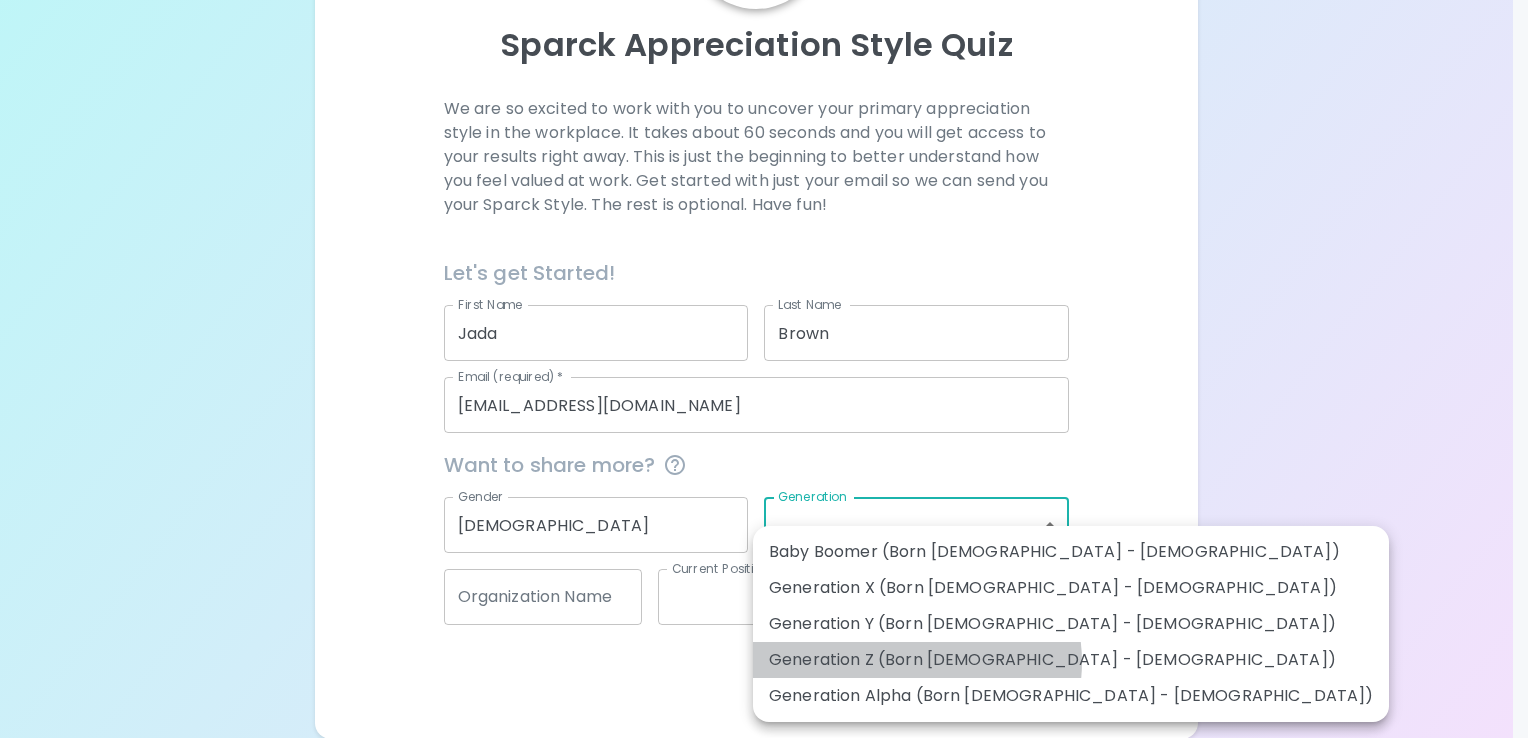 click on "Generation Z (Born [DEMOGRAPHIC_DATA] - [DEMOGRAPHIC_DATA])" at bounding box center (1071, 660) 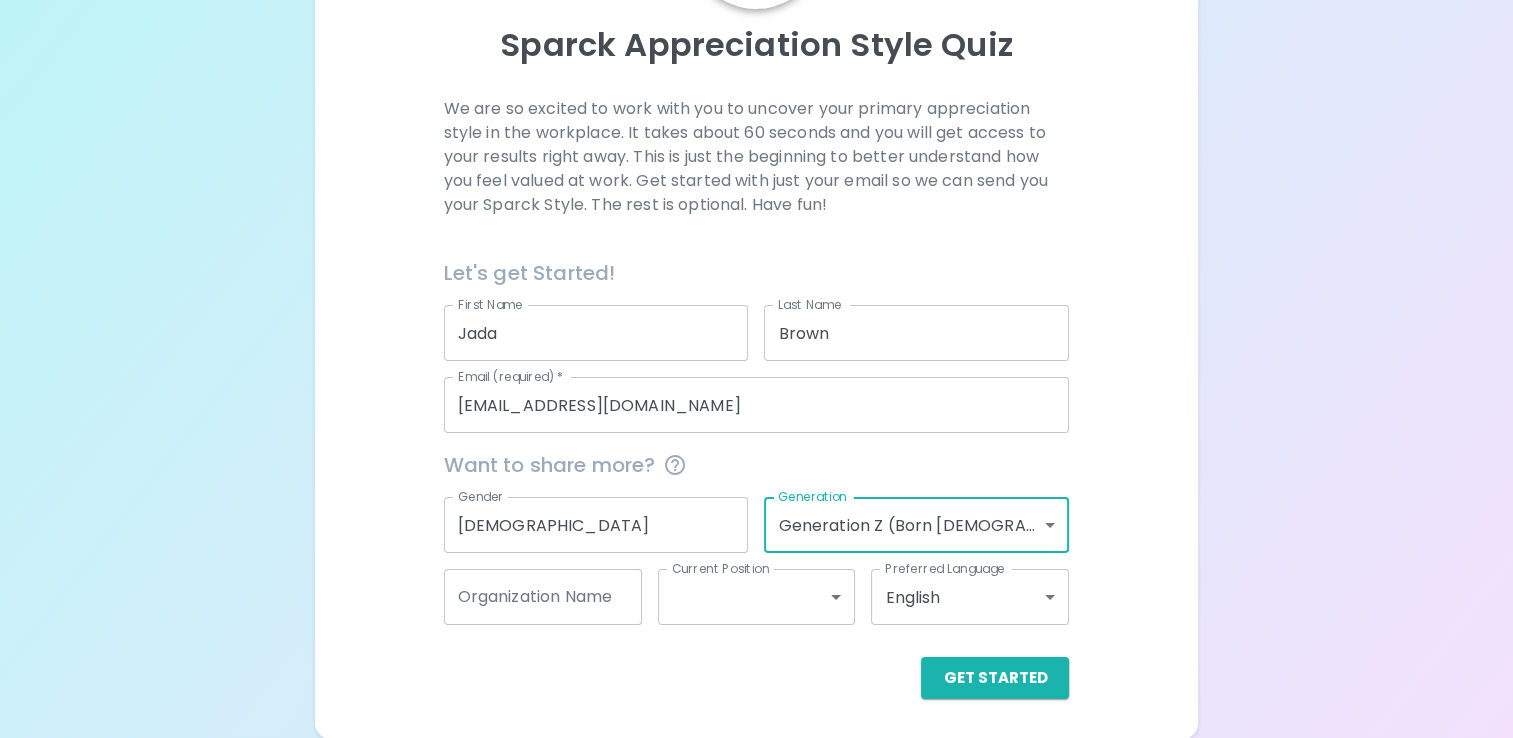 click on "Organization Name" at bounding box center [543, 597] 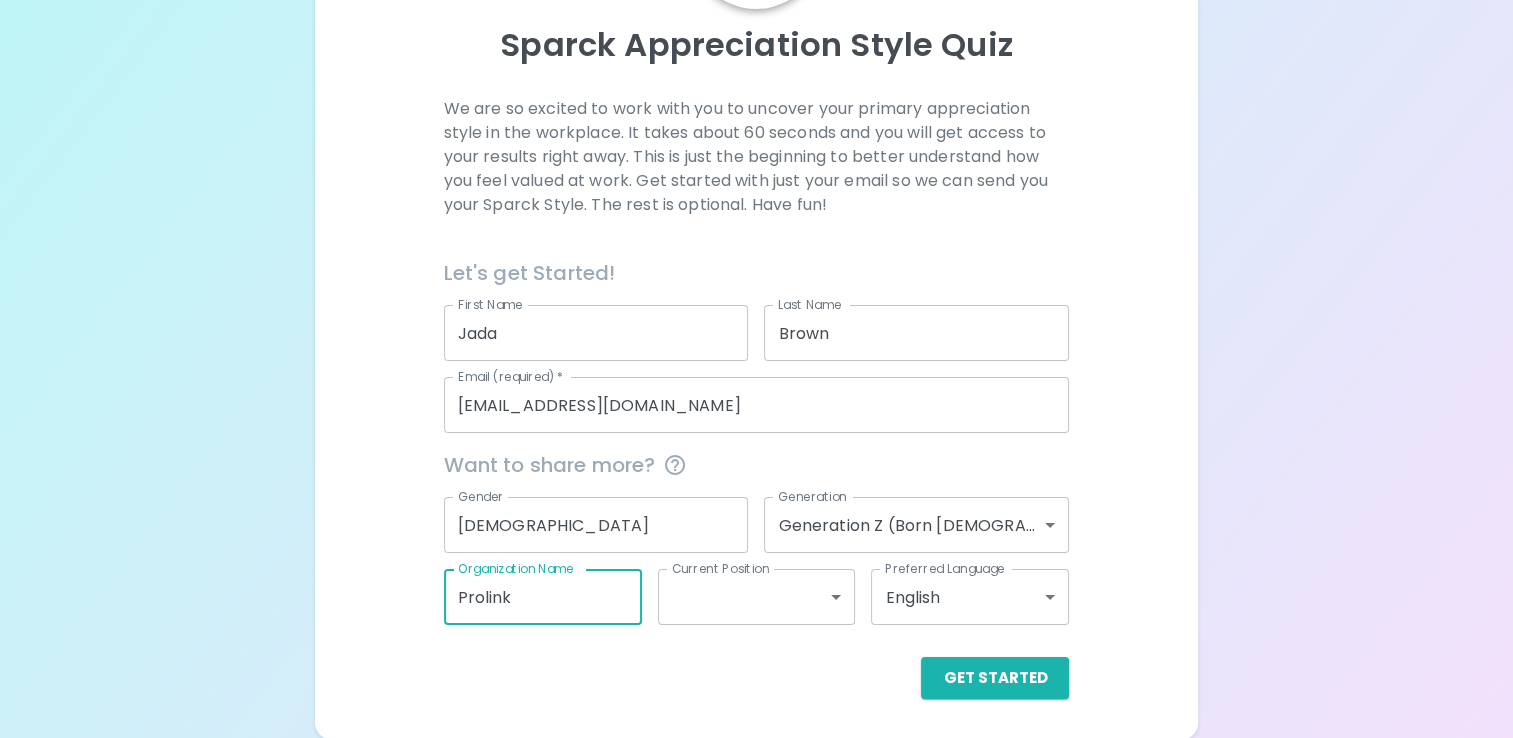 type on "Prolink" 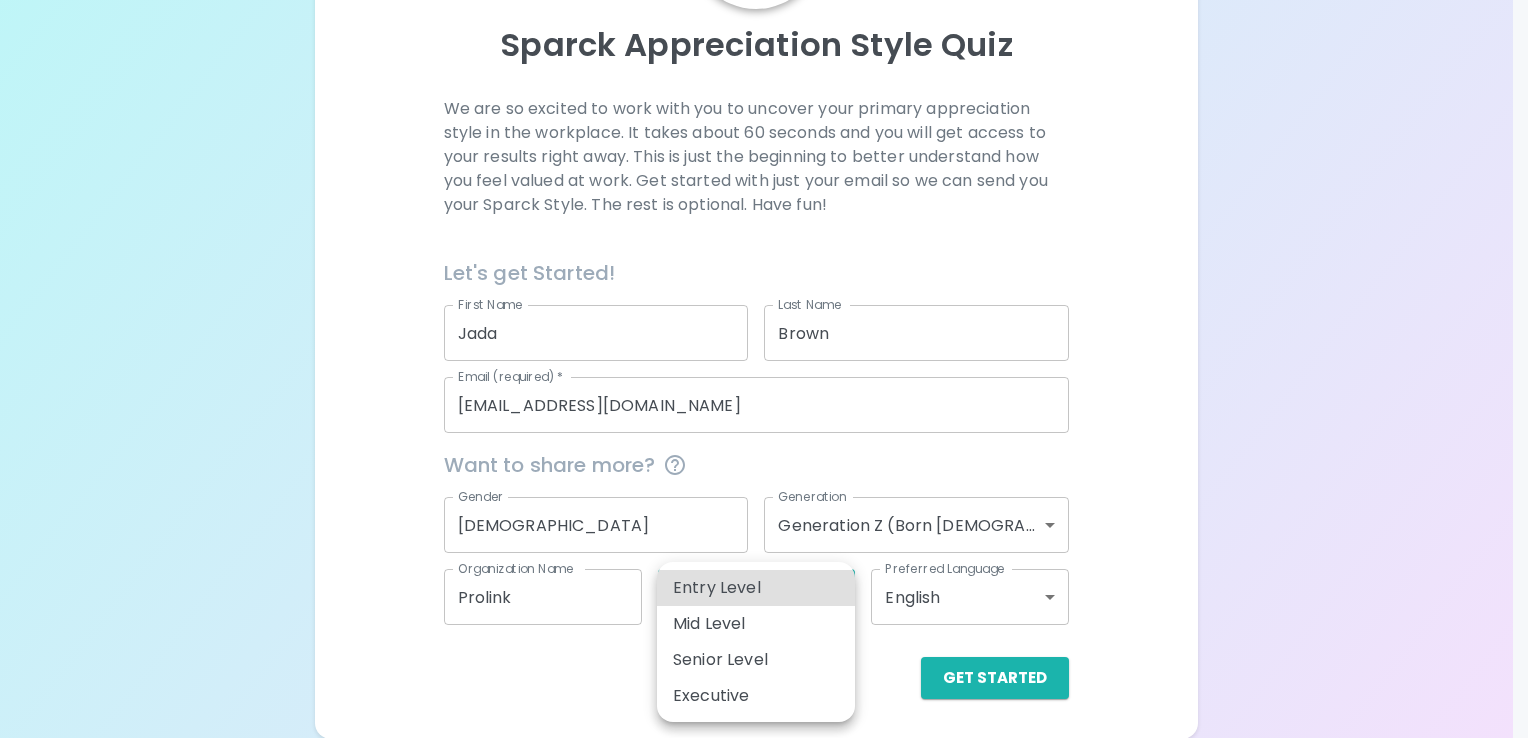 click on "Sparck Appreciation Style Quiz We are so excited to work with you to uncover your primary appreciation style in the workplace. It takes about 60 seconds and you will get access to your results right away. This is just the beginning to better understand how you feel valued at work. Get started with just your email so we can send you your Sparck Style. The rest is optional. Have fun! Let's get Started! First Name [PERSON_NAME] First Name Last Name [PERSON_NAME] Last Name Email (required)   * [EMAIL_ADDRESS][DOMAIN_NAME] Email (required)   * Want to share more? Gender [DEMOGRAPHIC_DATA] Gender Generation Generation Z (Born [DEMOGRAPHIC_DATA] - [DEMOGRAPHIC_DATA]) generation_z Generation Organization Name Prolink Organization Name Current Position ​ Current Position Preferred Language English en Preferred Language Get Started   English Español Entry Level Mid Level Senior Level Executive" at bounding box center (764, 262) 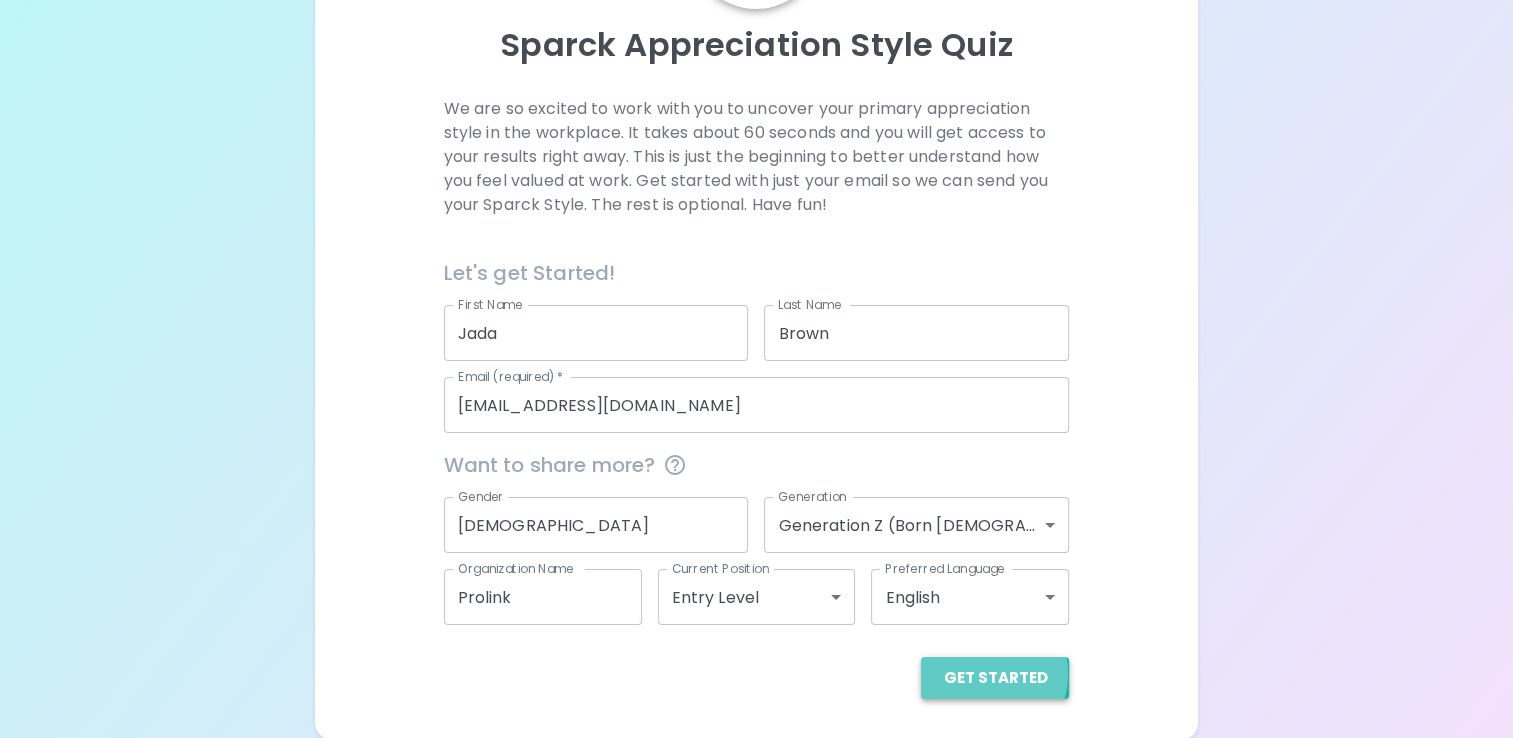 click on "Get Started" at bounding box center (995, 678) 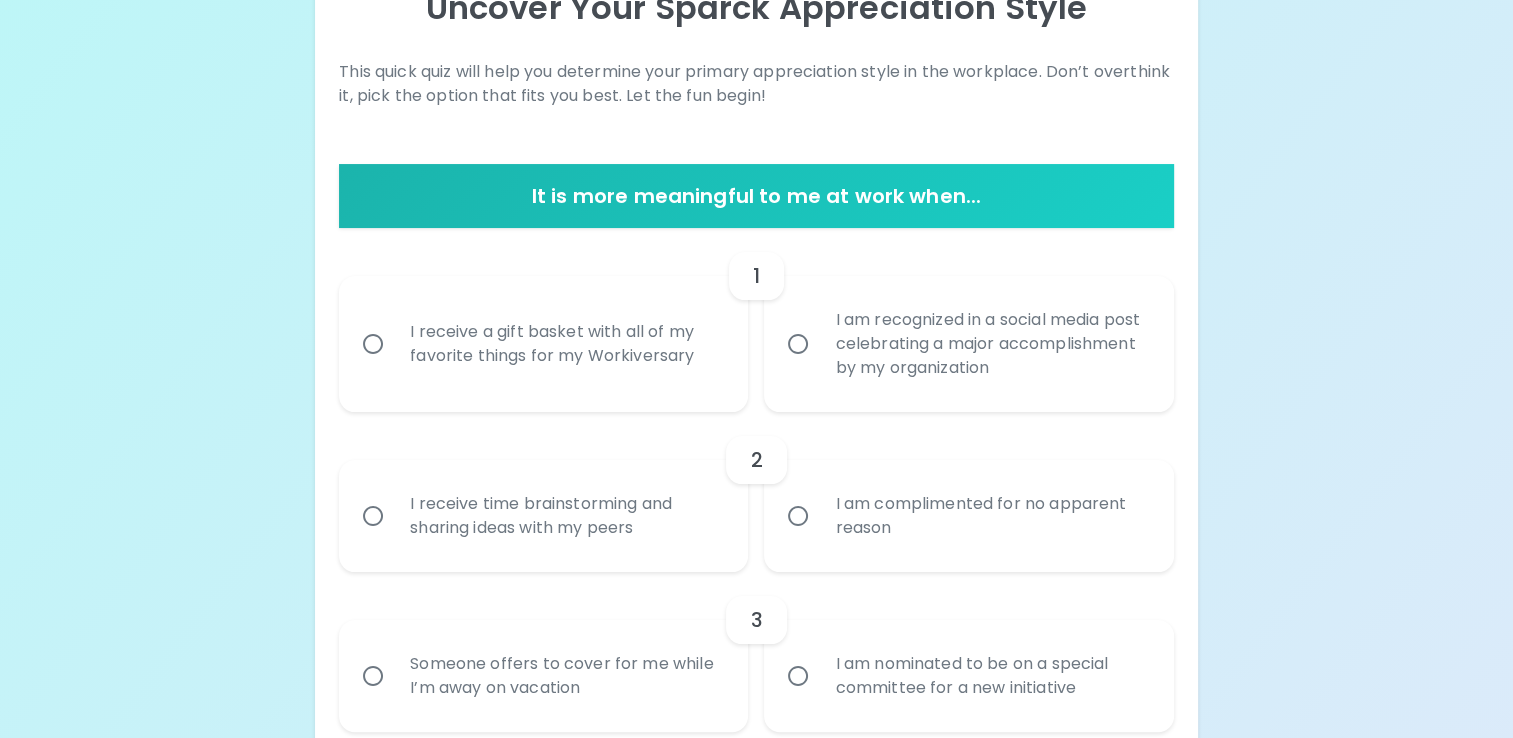 scroll, scrollTop: 314, scrollLeft: 0, axis: vertical 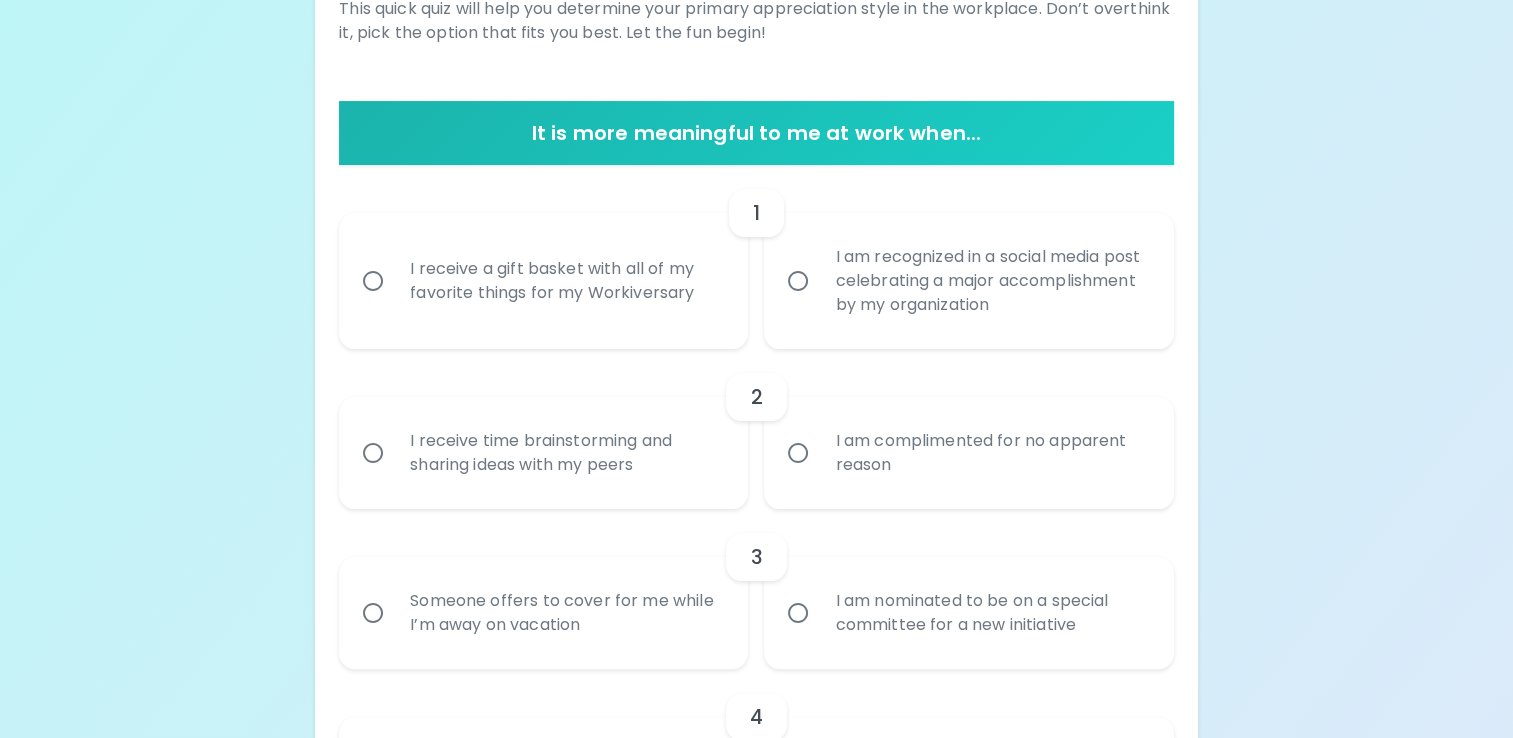 click on "I receive a gift basket with all of my favorite things for my Workiversary" at bounding box center [565, 281] 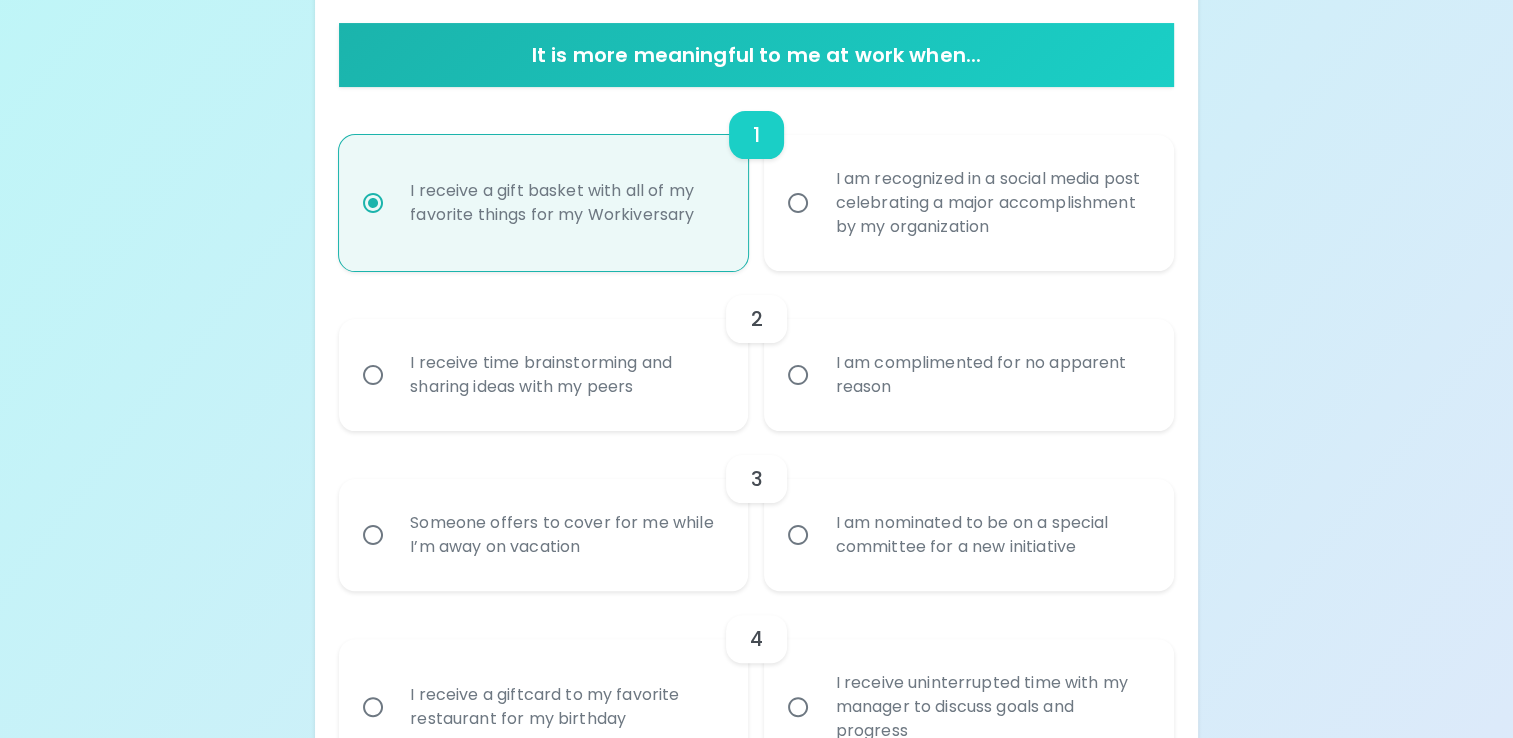 scroll, scrollTop: 474, scrollLeft: 0, axis: vertical 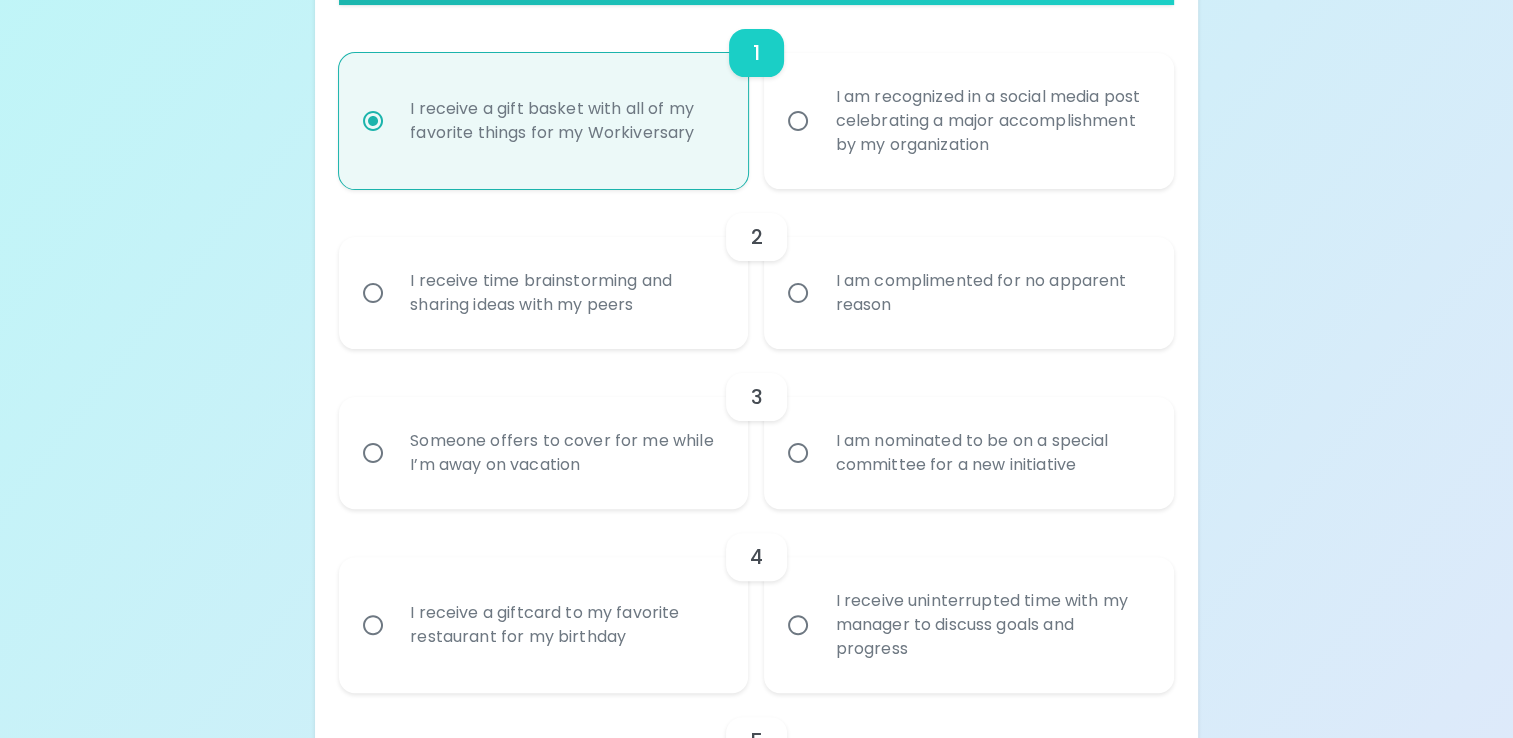 click on "I am recognized in a social media post celebrating a major accomplishment by my organization" at bounding box center [990, 121] 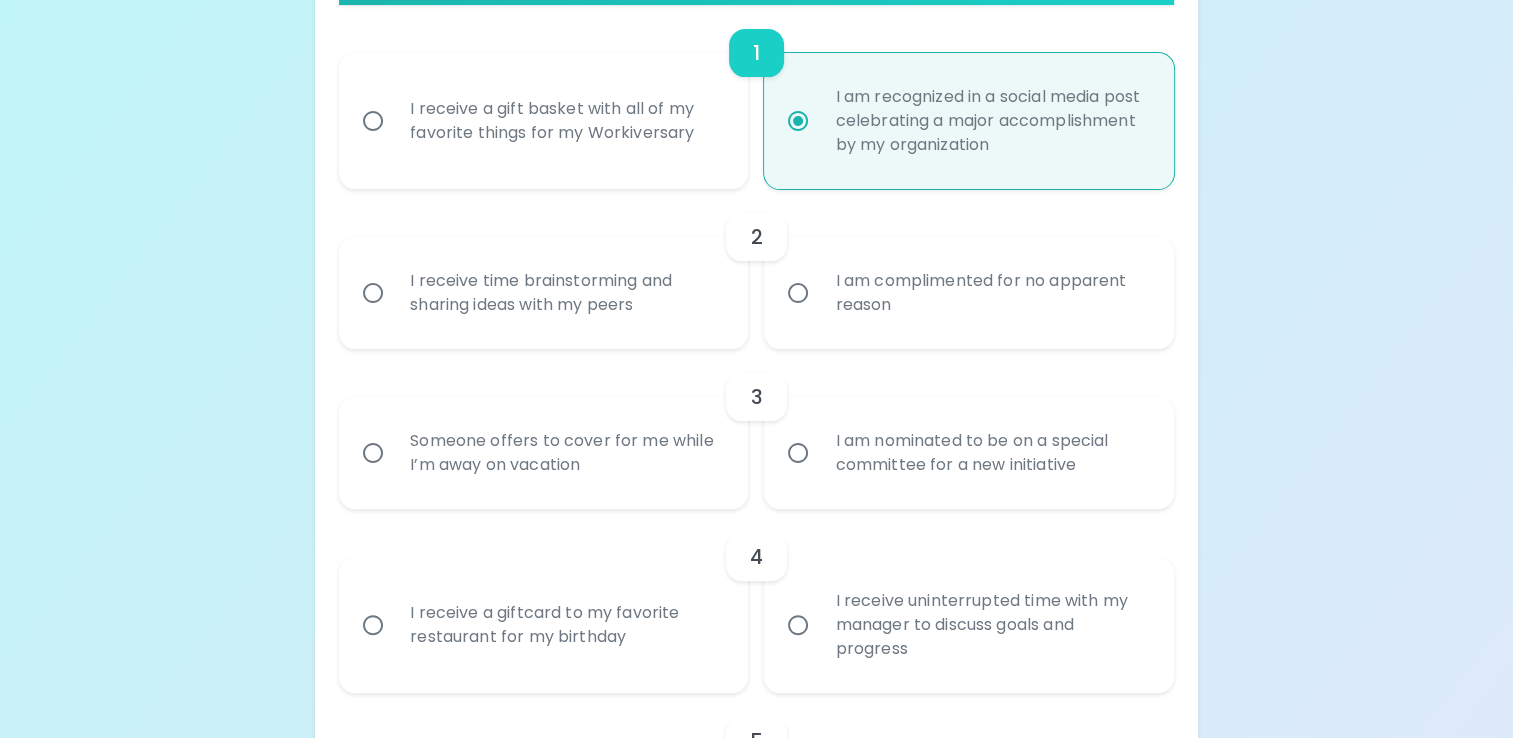 click on "I receive a gift basket with all of my favorite things for my Workiversary" at bounding box center (565, 121) 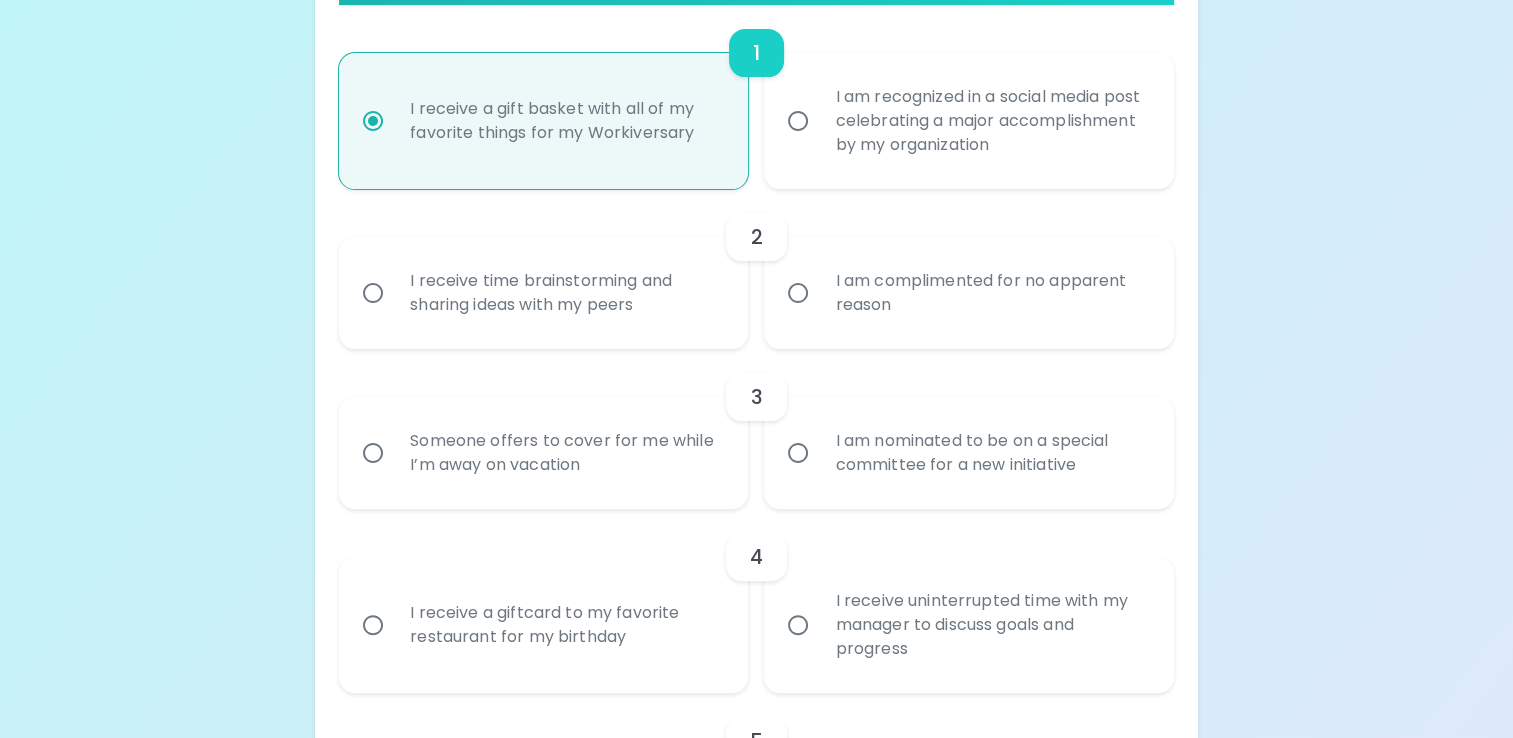 scroll, scrollTop: 574, scrollLeft: 0, axis: vertical 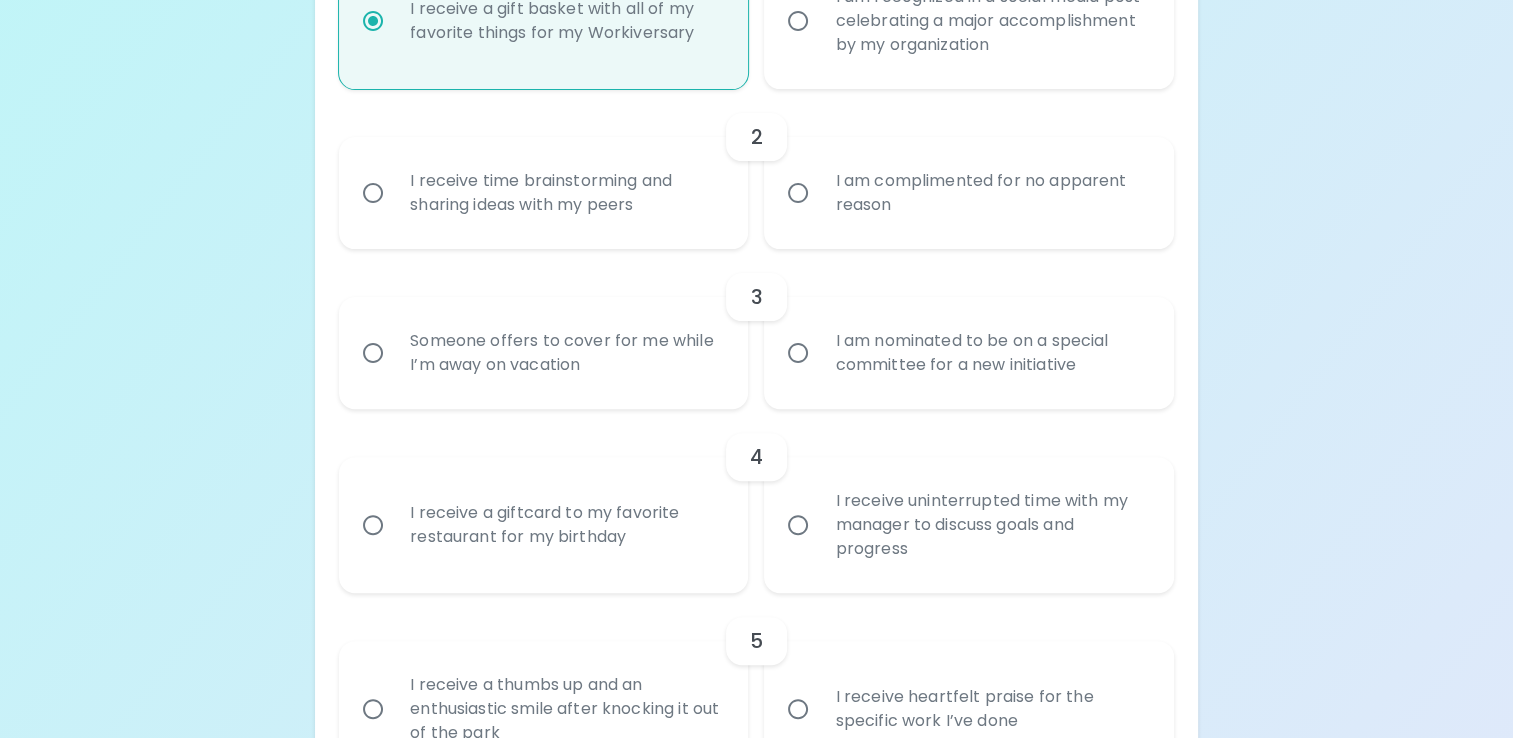 click on "I receive time brainstorming and sharing ideas with my peers" at bounding box center (565, 193) 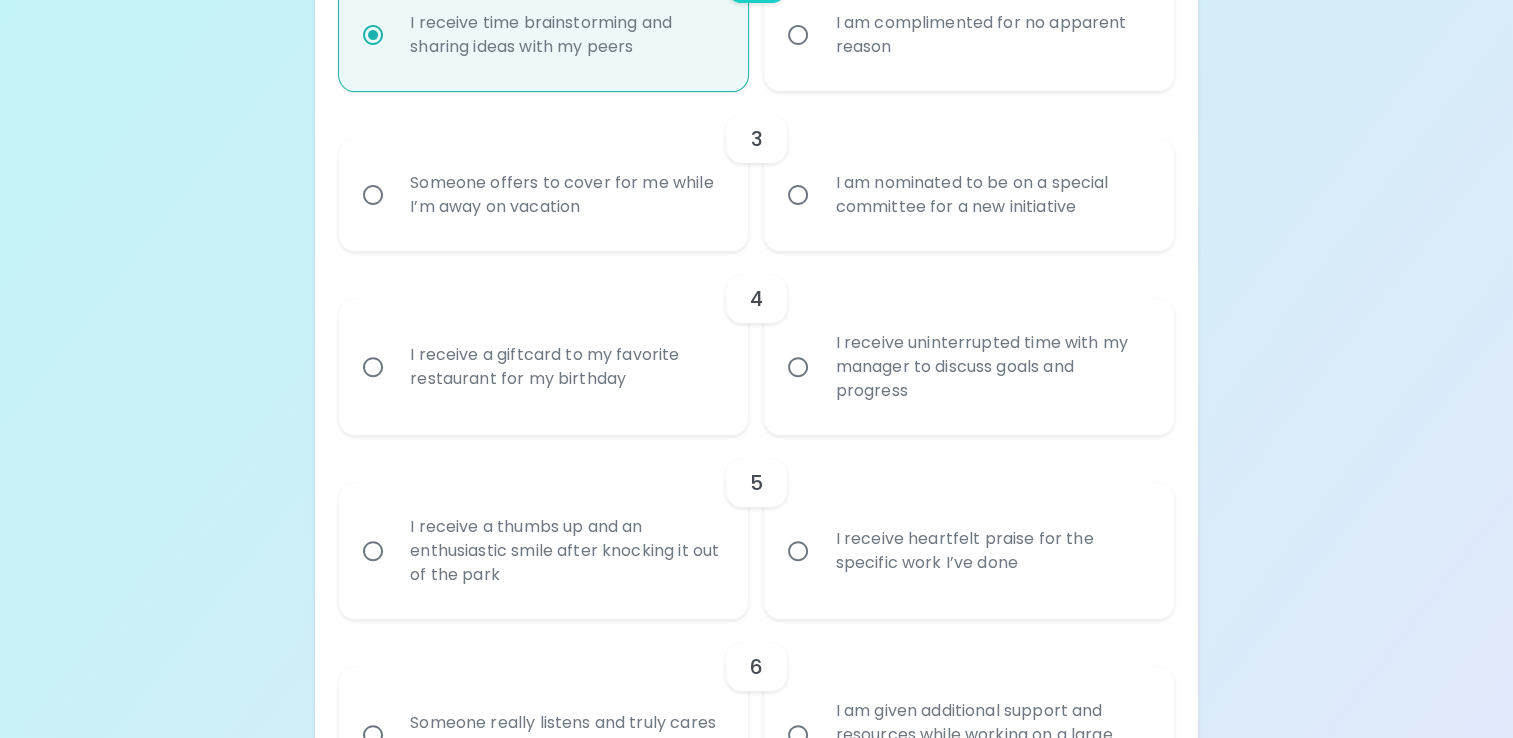 scroll, scrollTop: 734, scrollLeft: 0, axis: vertical 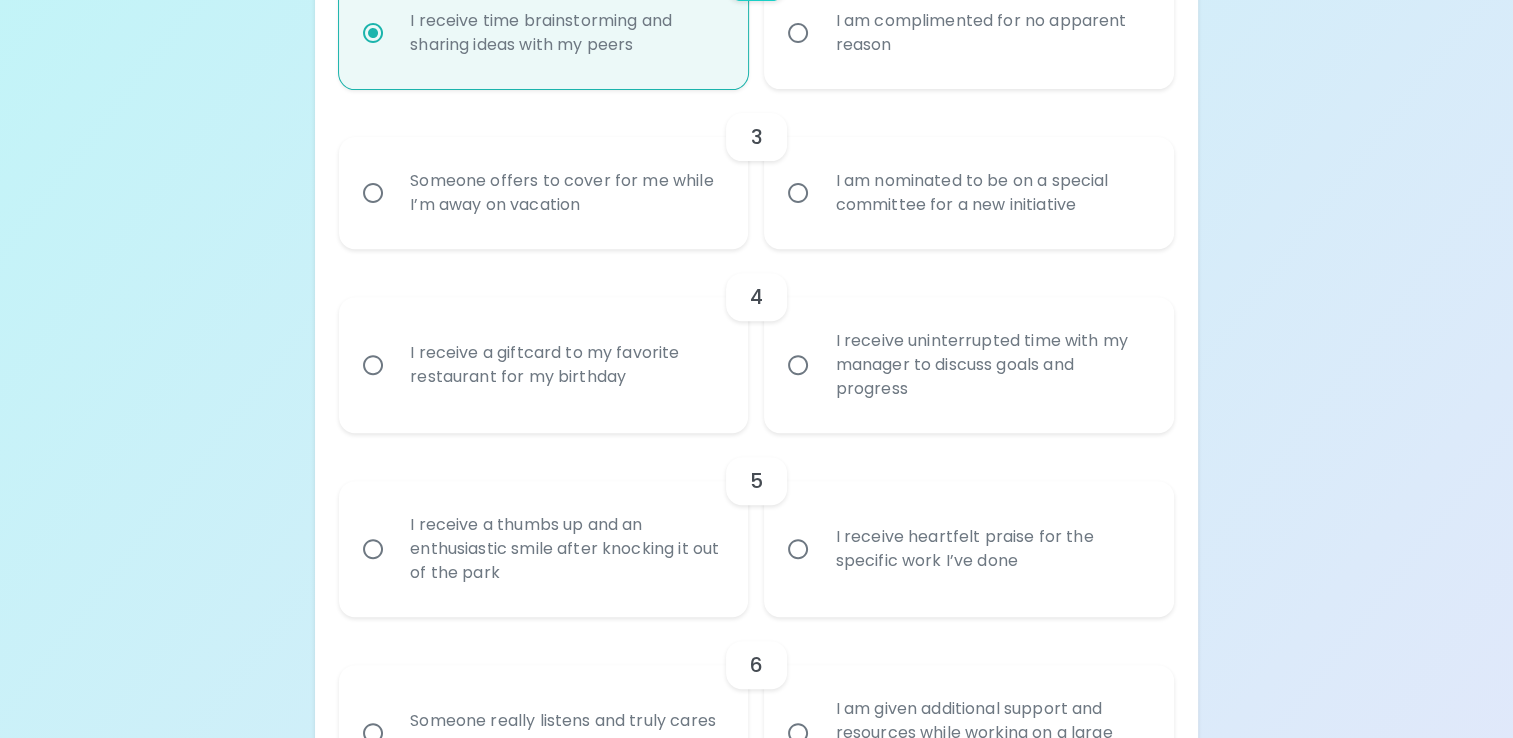 radio on "true" 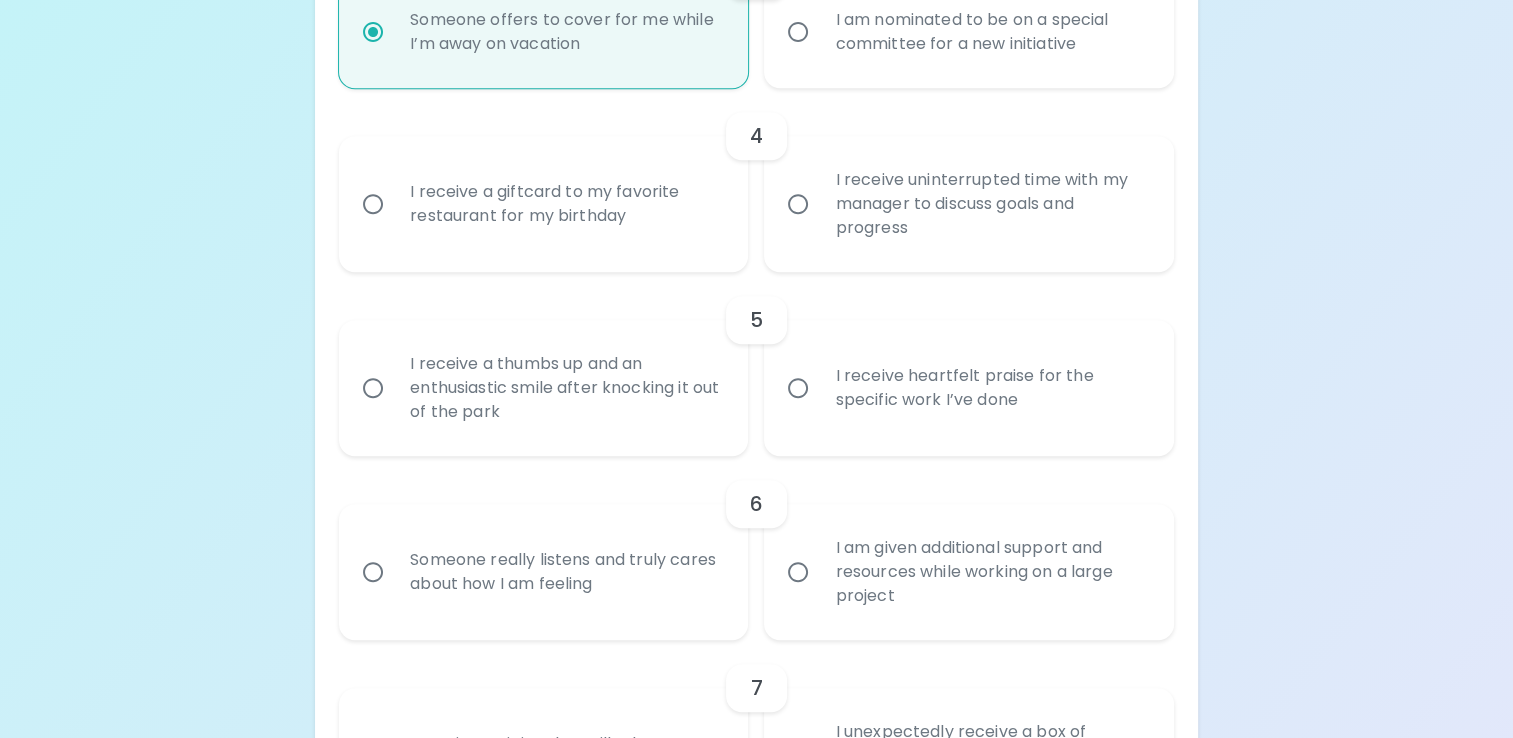 scroll, scrollTop: 894, scrollLeft: 0, axis: vertical 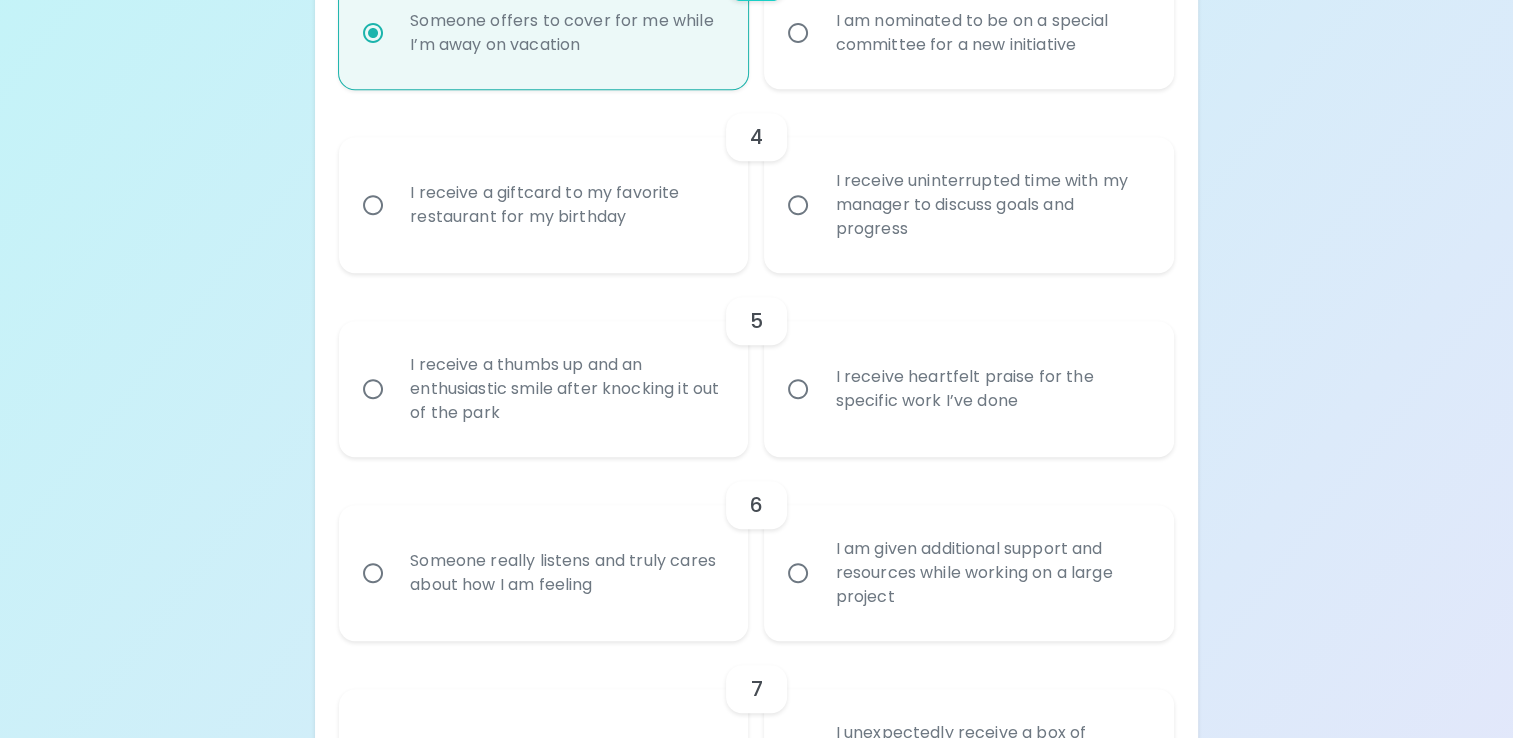 radio on "true" 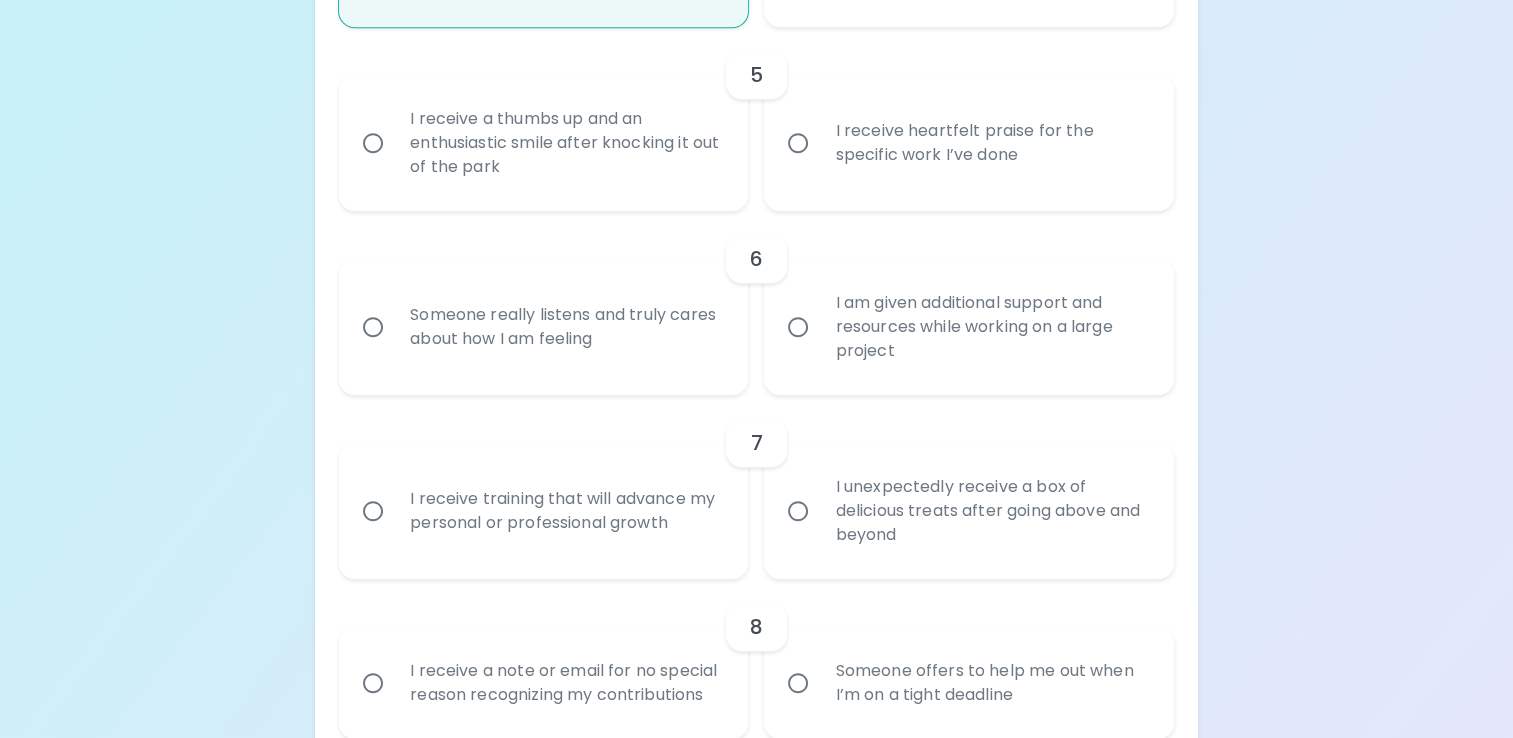 scroll, scrollTop: 1152, scrollLeft: 0, axis: vertical 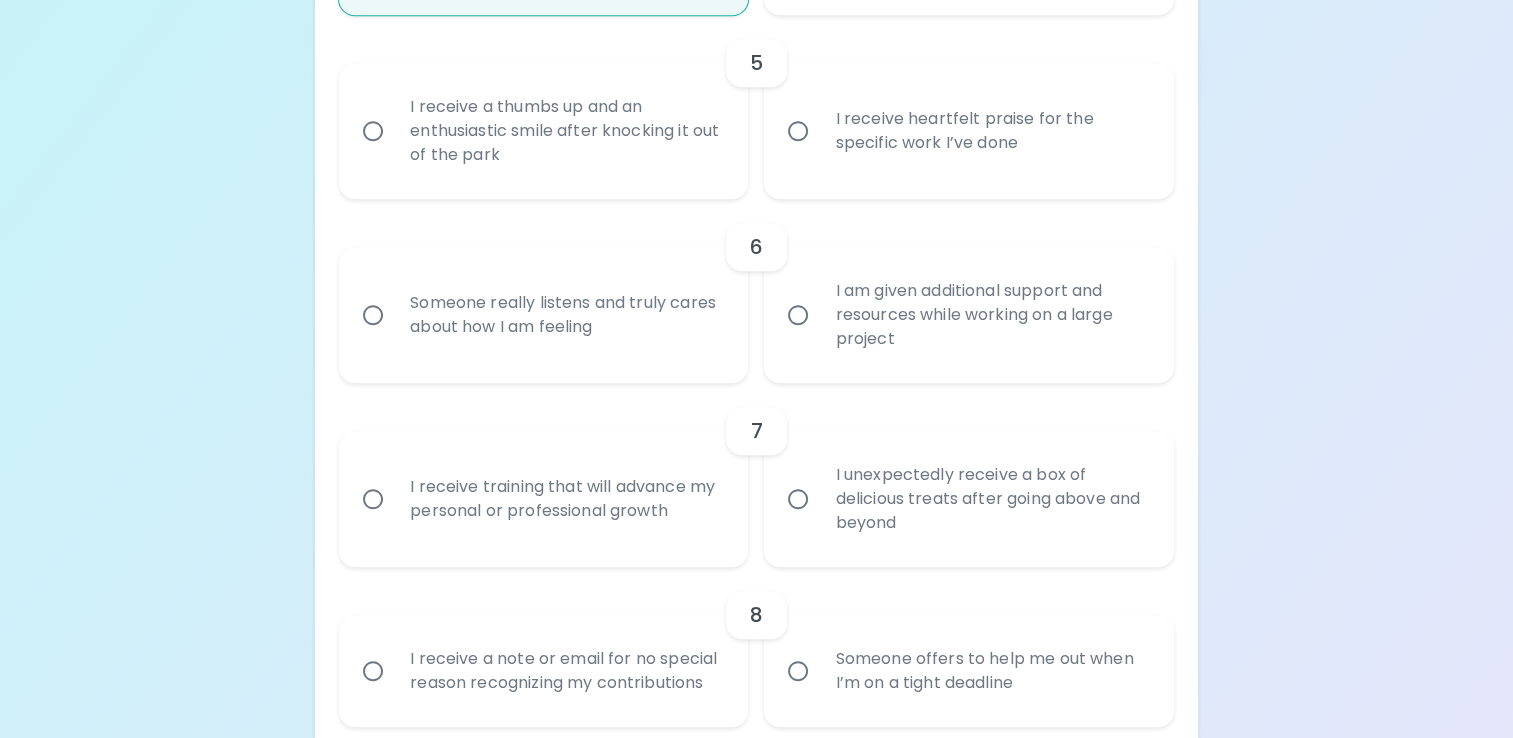 radio on "true" 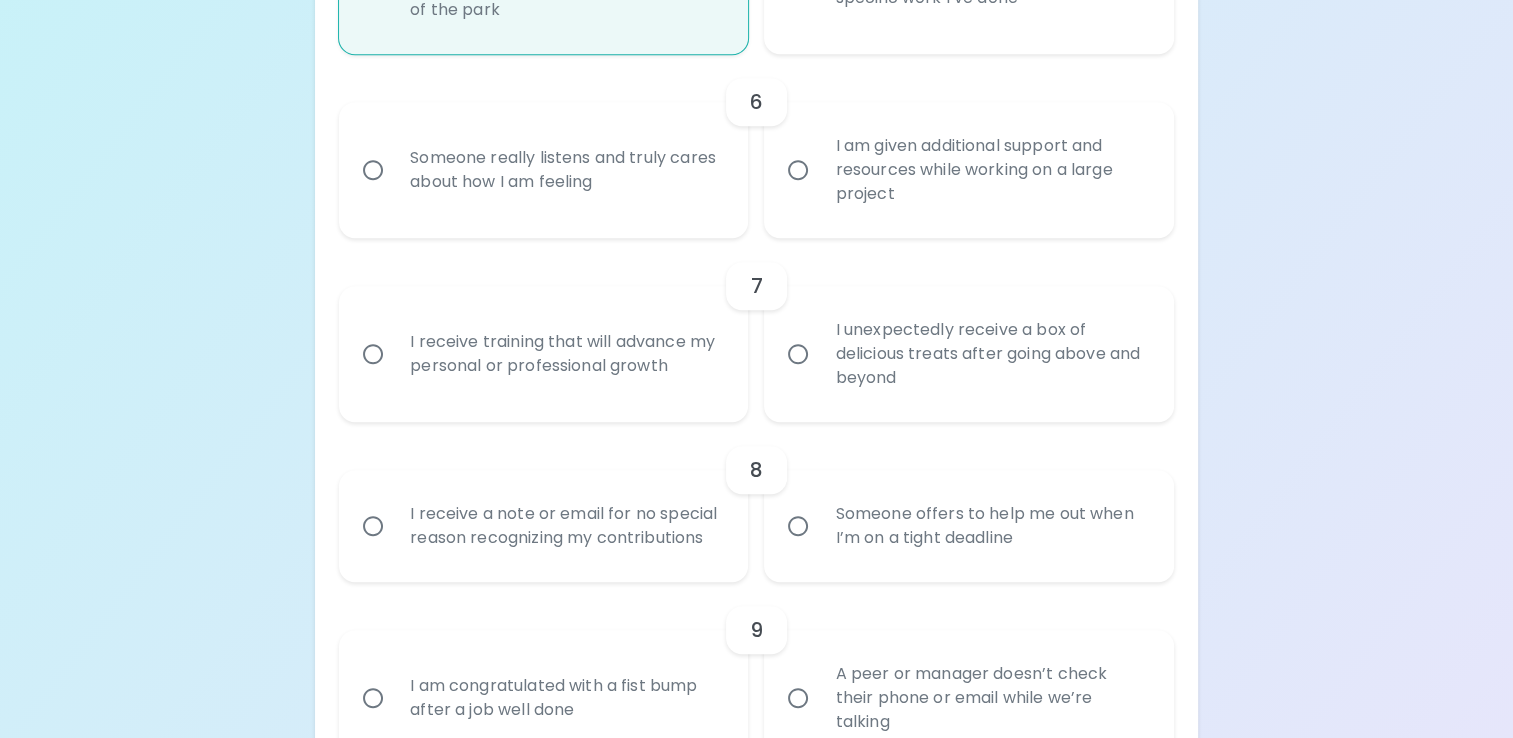 scroll, scrollTop: 1212, scrollLeft: 0, axis: vertical 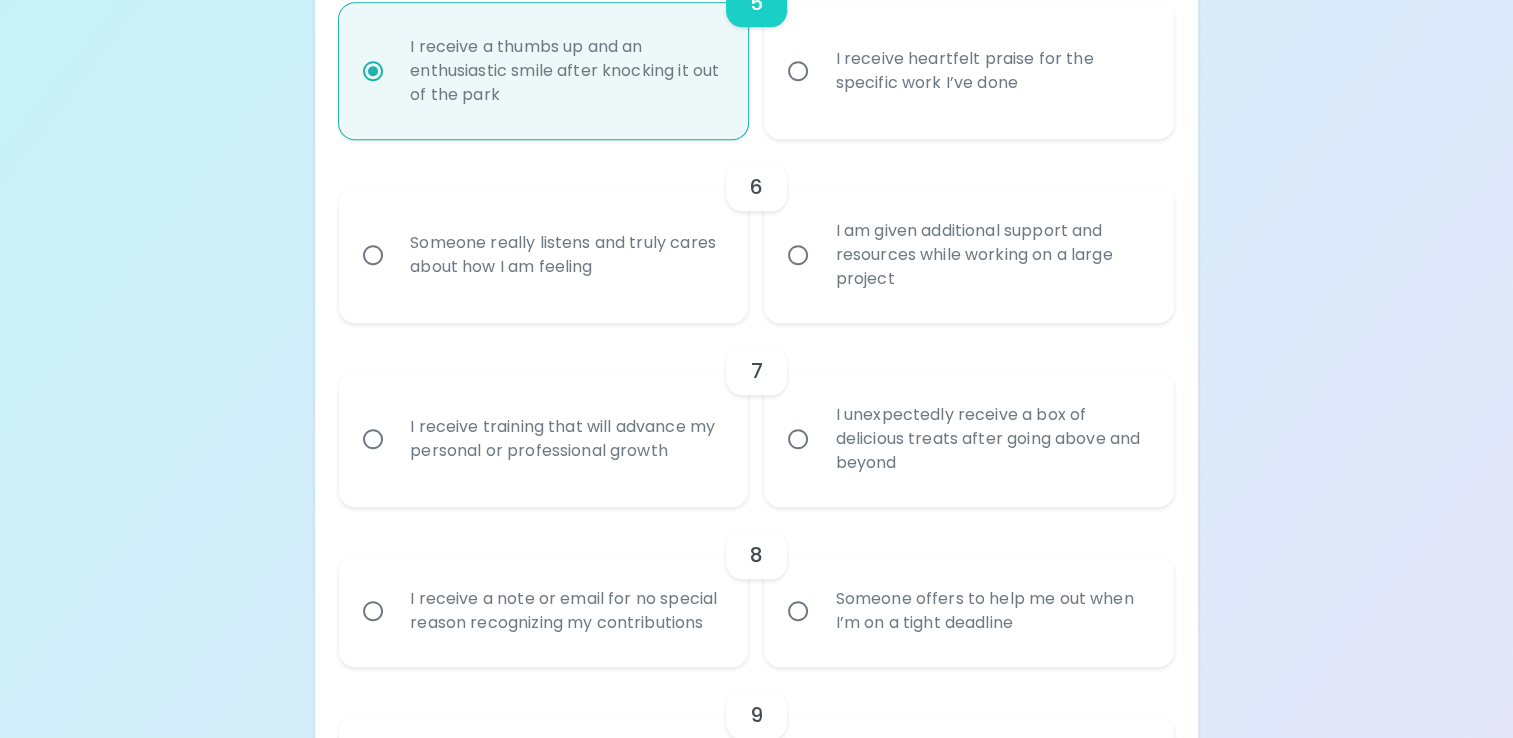 radio on "true" 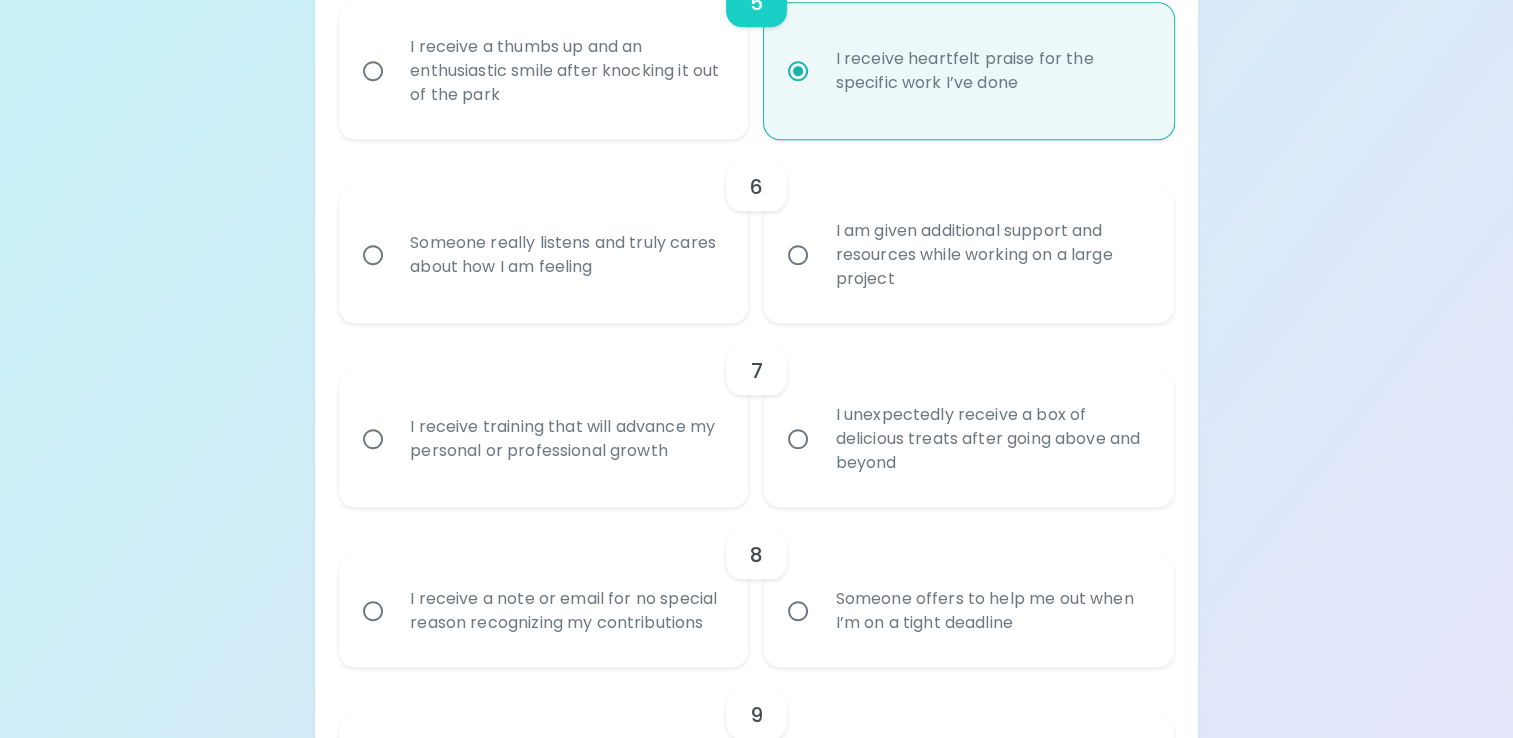 radio on "true" 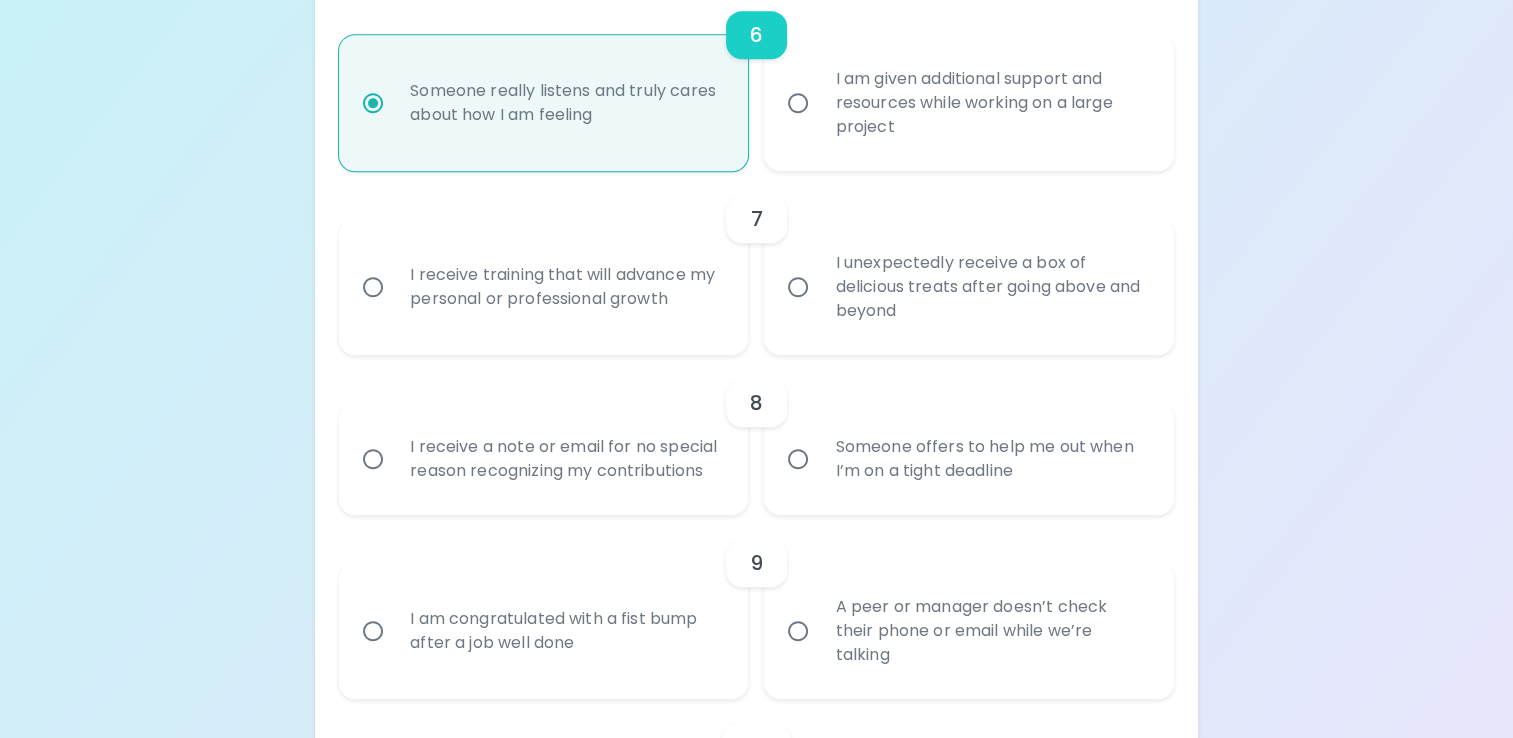 scroll, scrollTop: 1372, scrollLeft: 0, axis: vertical 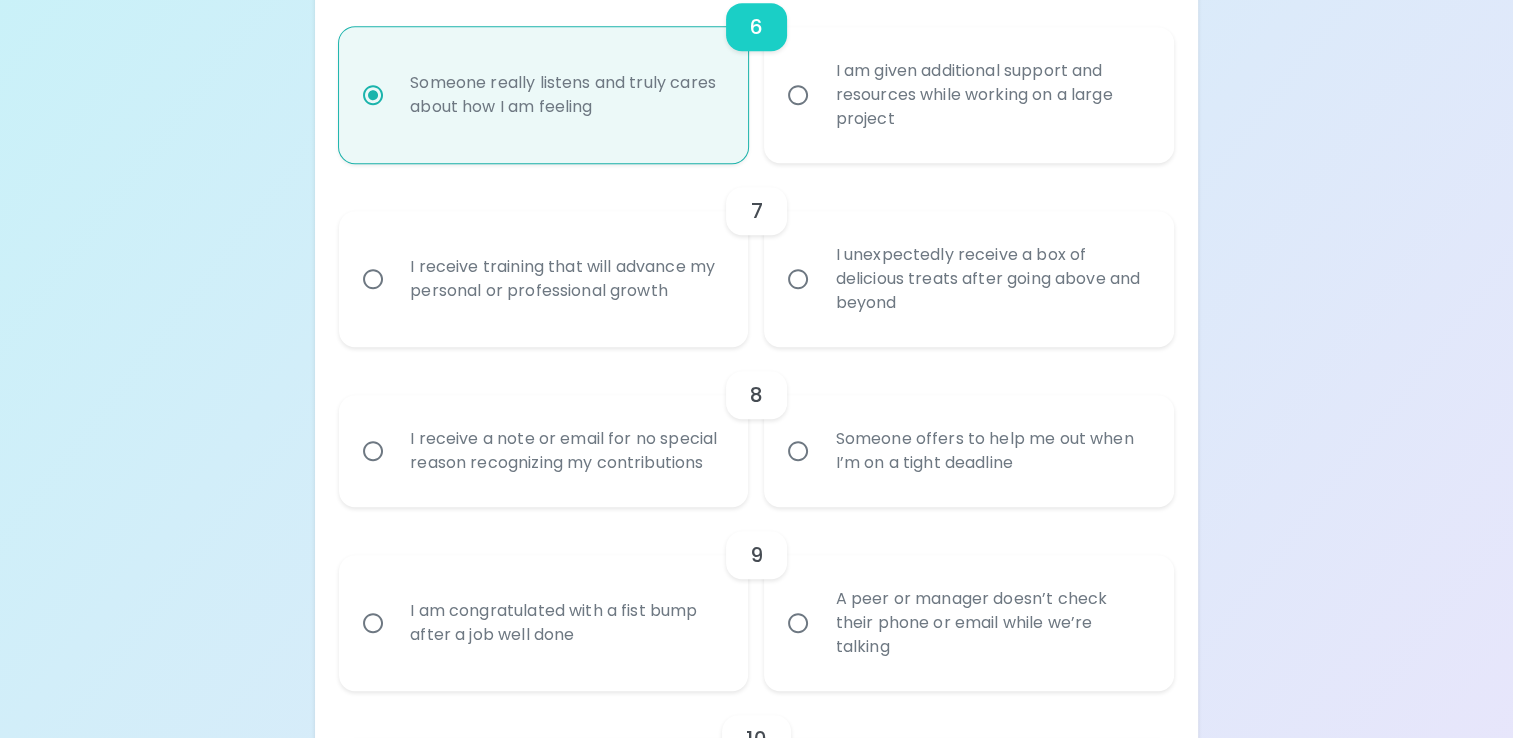 radio on "true" 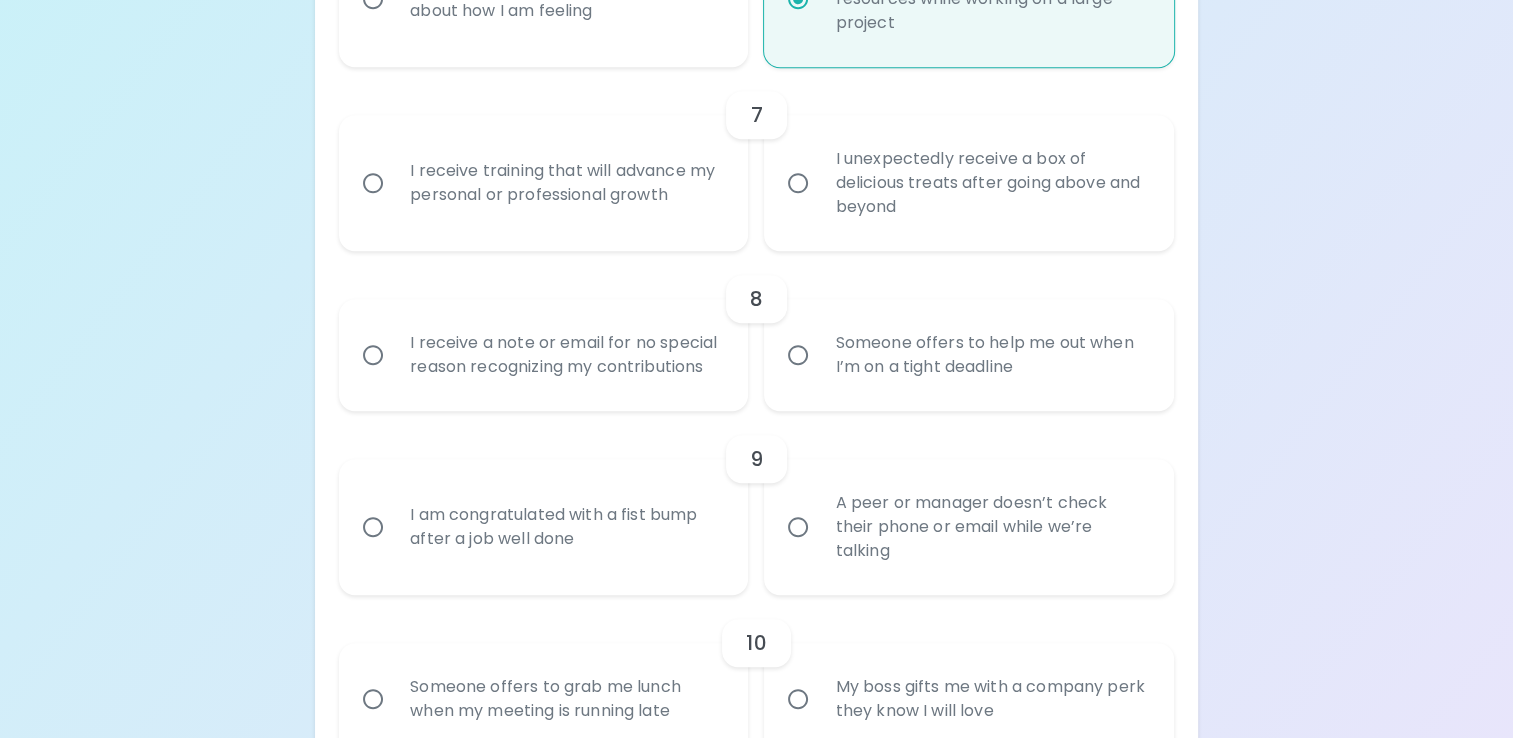 scroll, scrollTop: 1472, scrollLeft: 0, axis: vertical 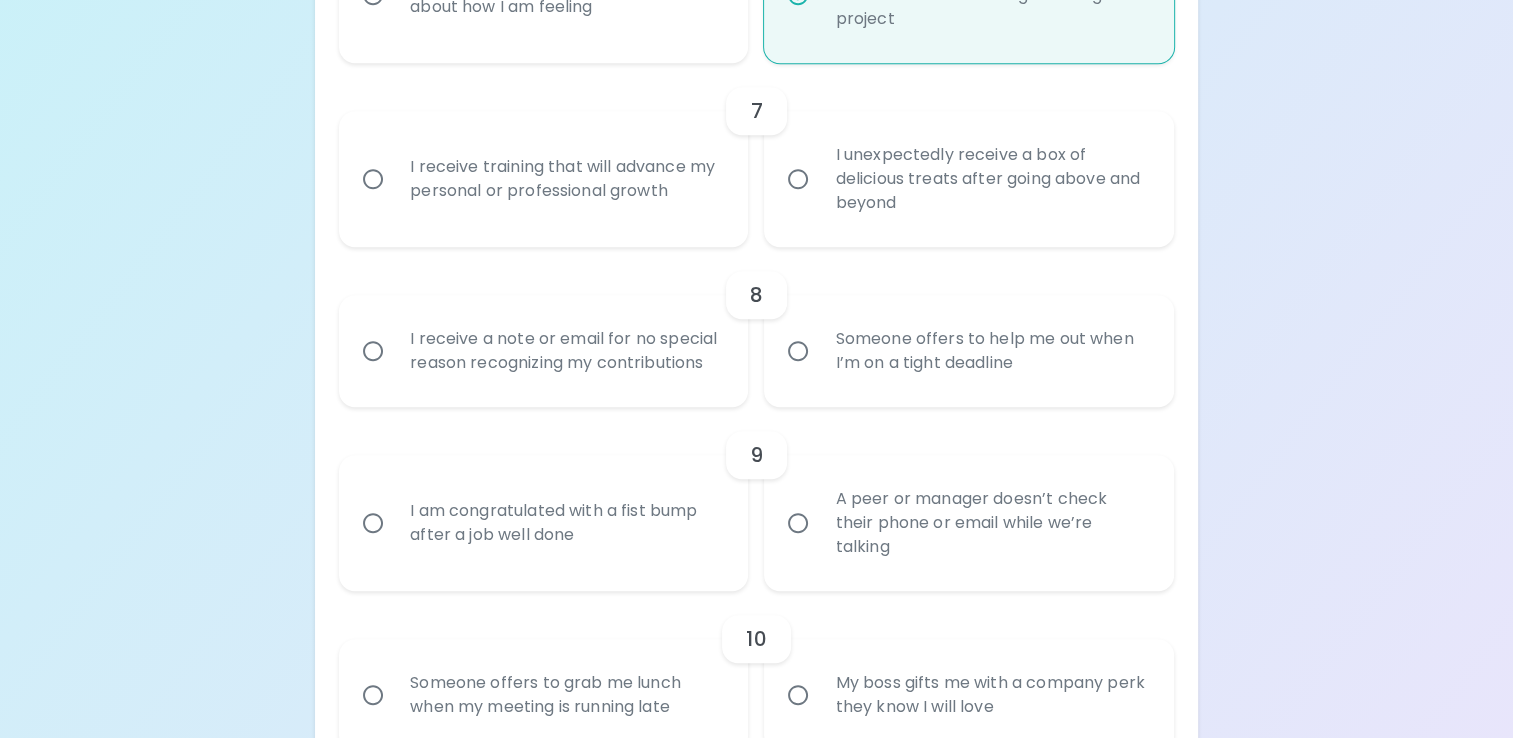 radio on "true" 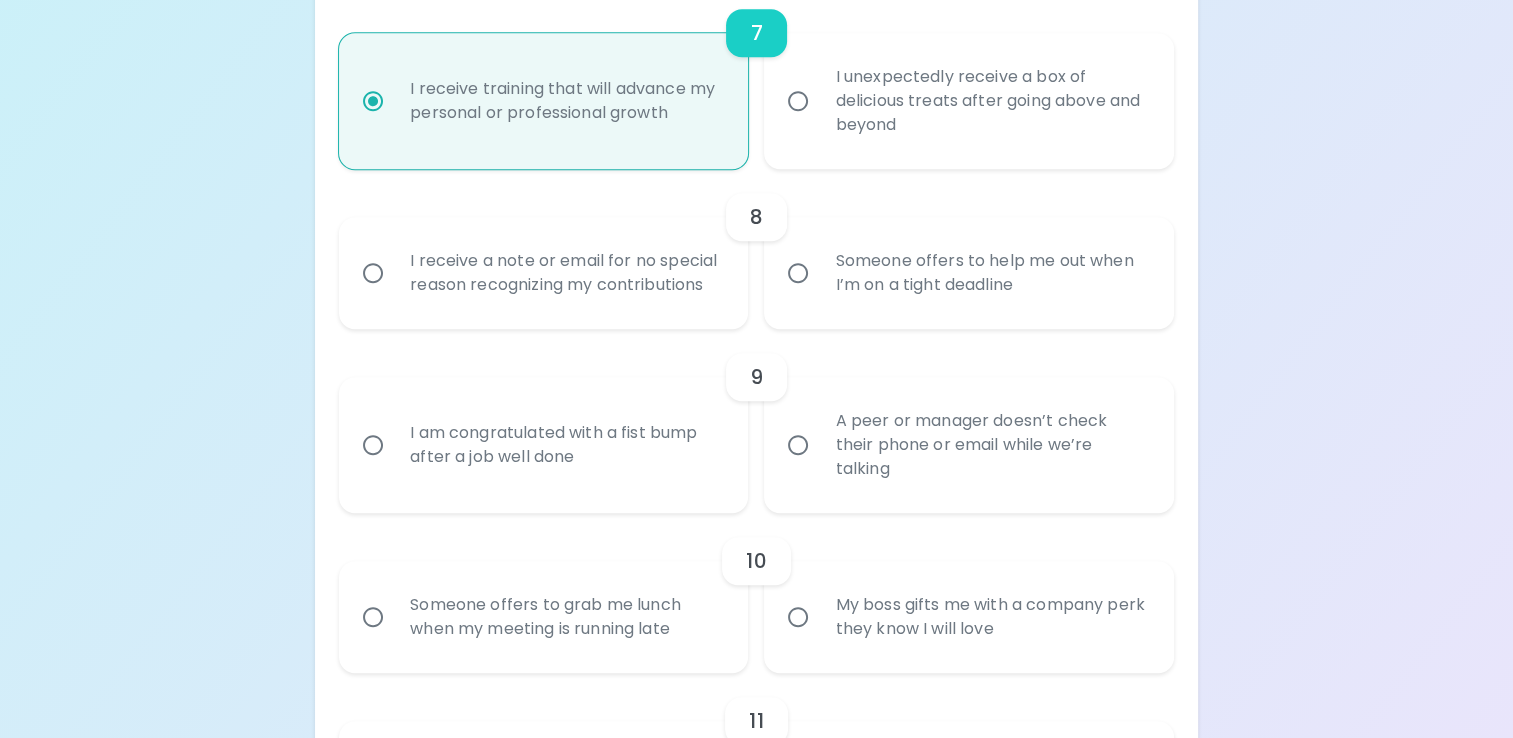 scroll, scrollTop: 1632, scrollLeft: 0, axis: vertical 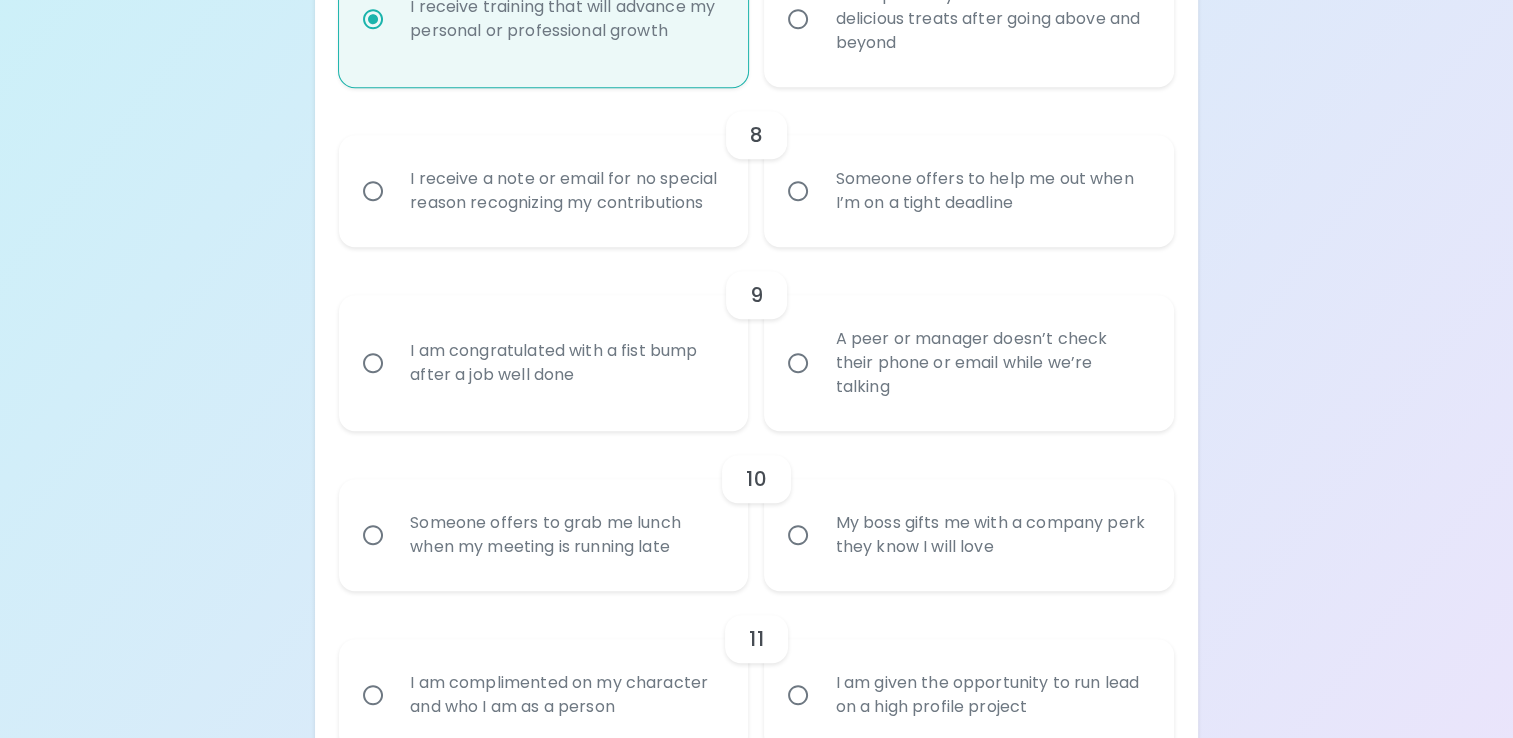 radio on "true" 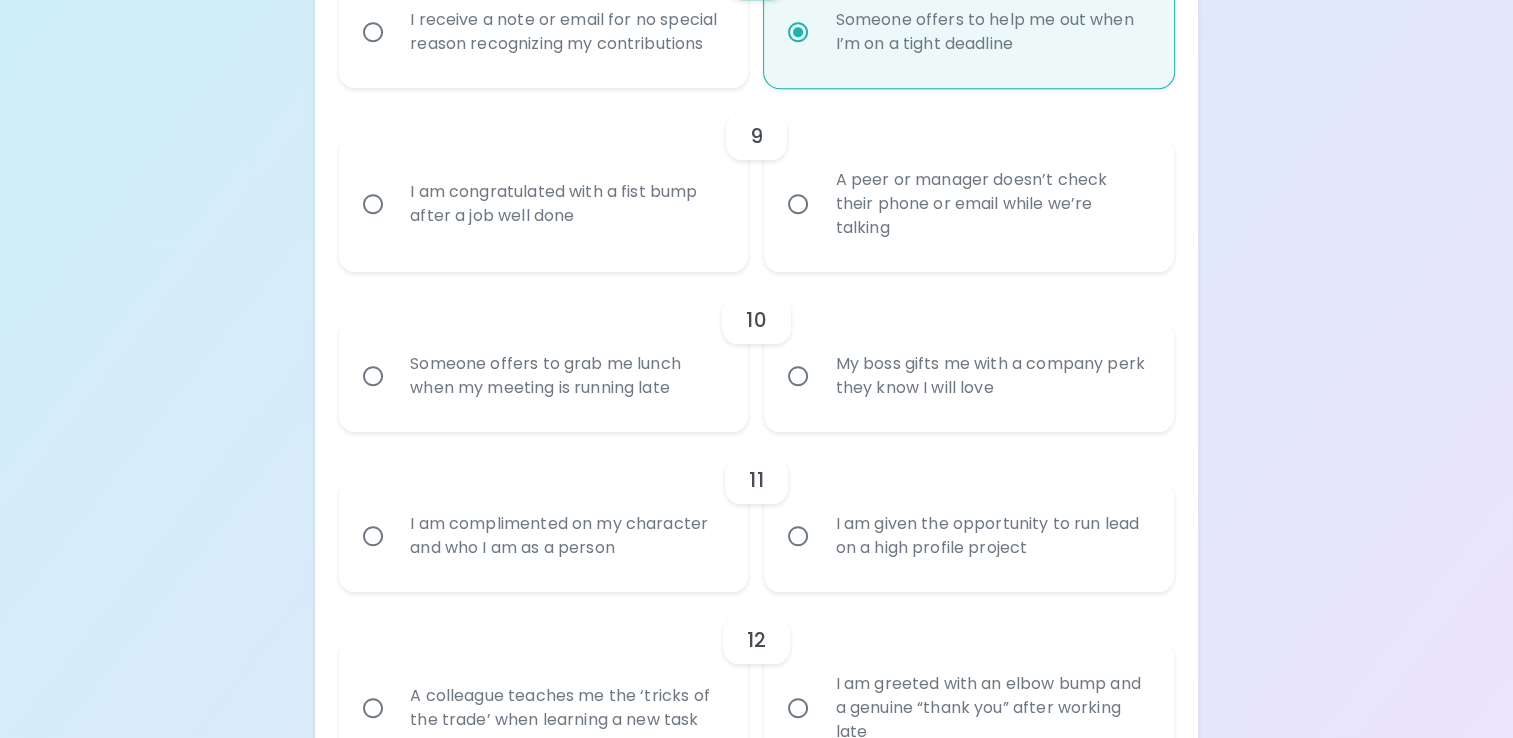 scroll, scrollTop: 1792, scrollLeft: 0, axis: vertical 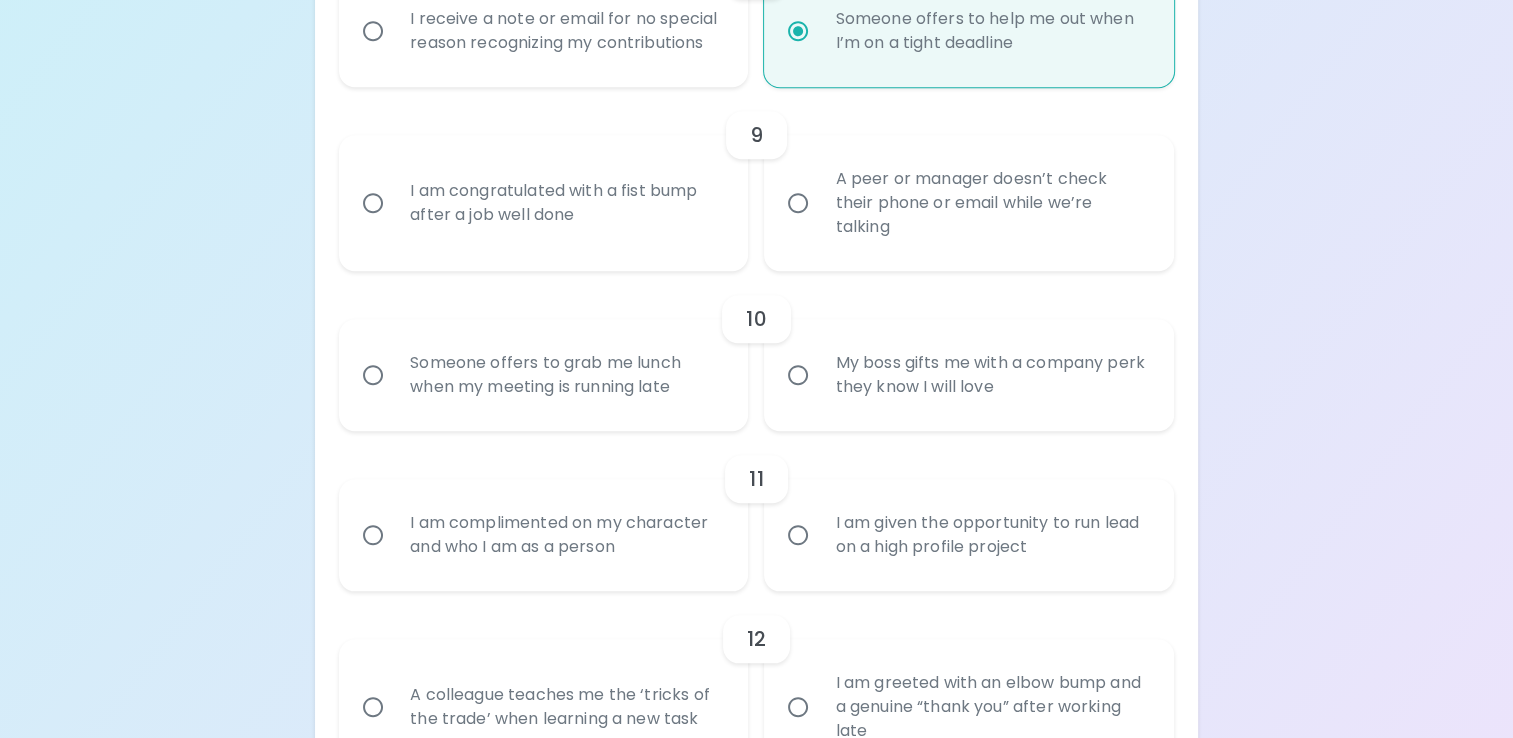 radio on "true" 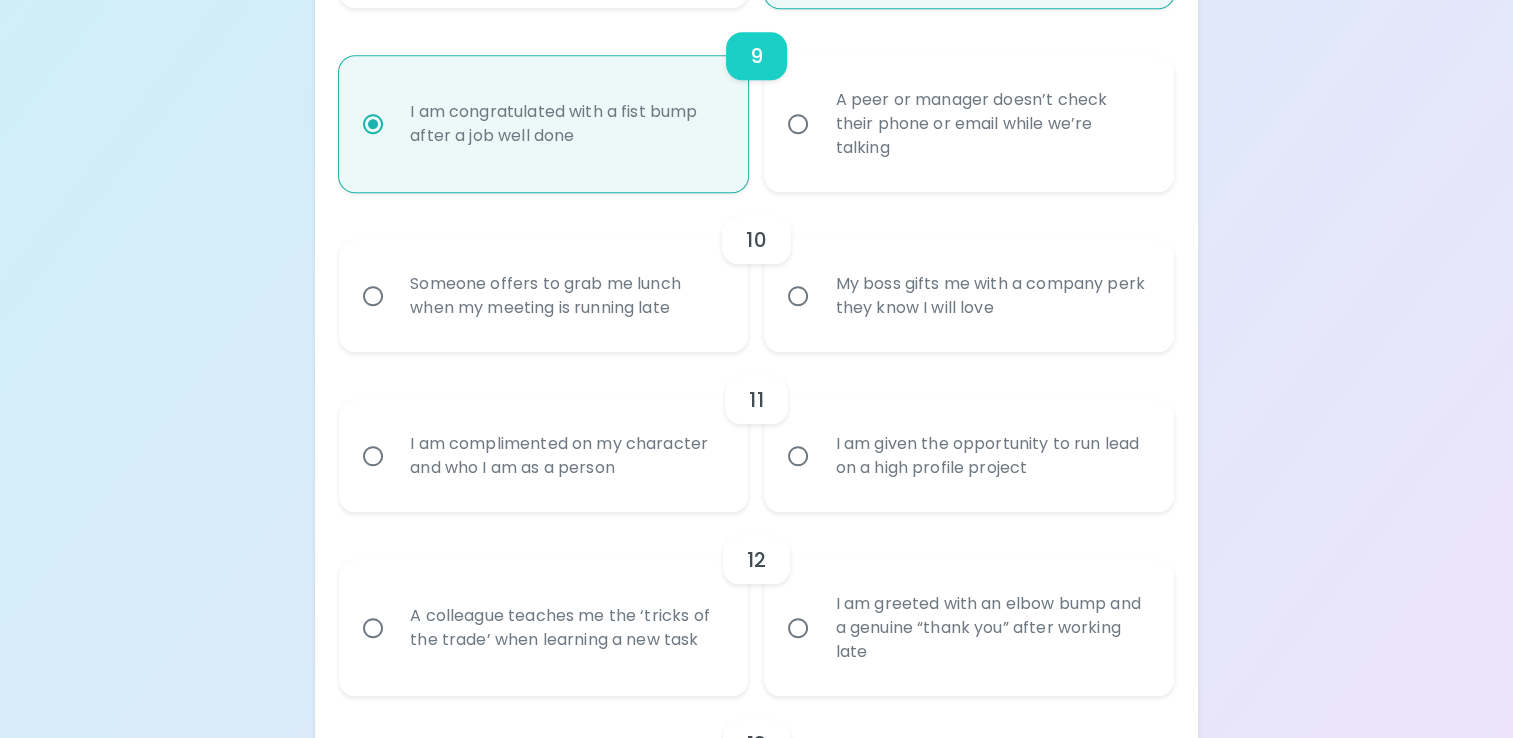 scroll, scrollTop: 1952, scrollLeft: 0, axis: vertical 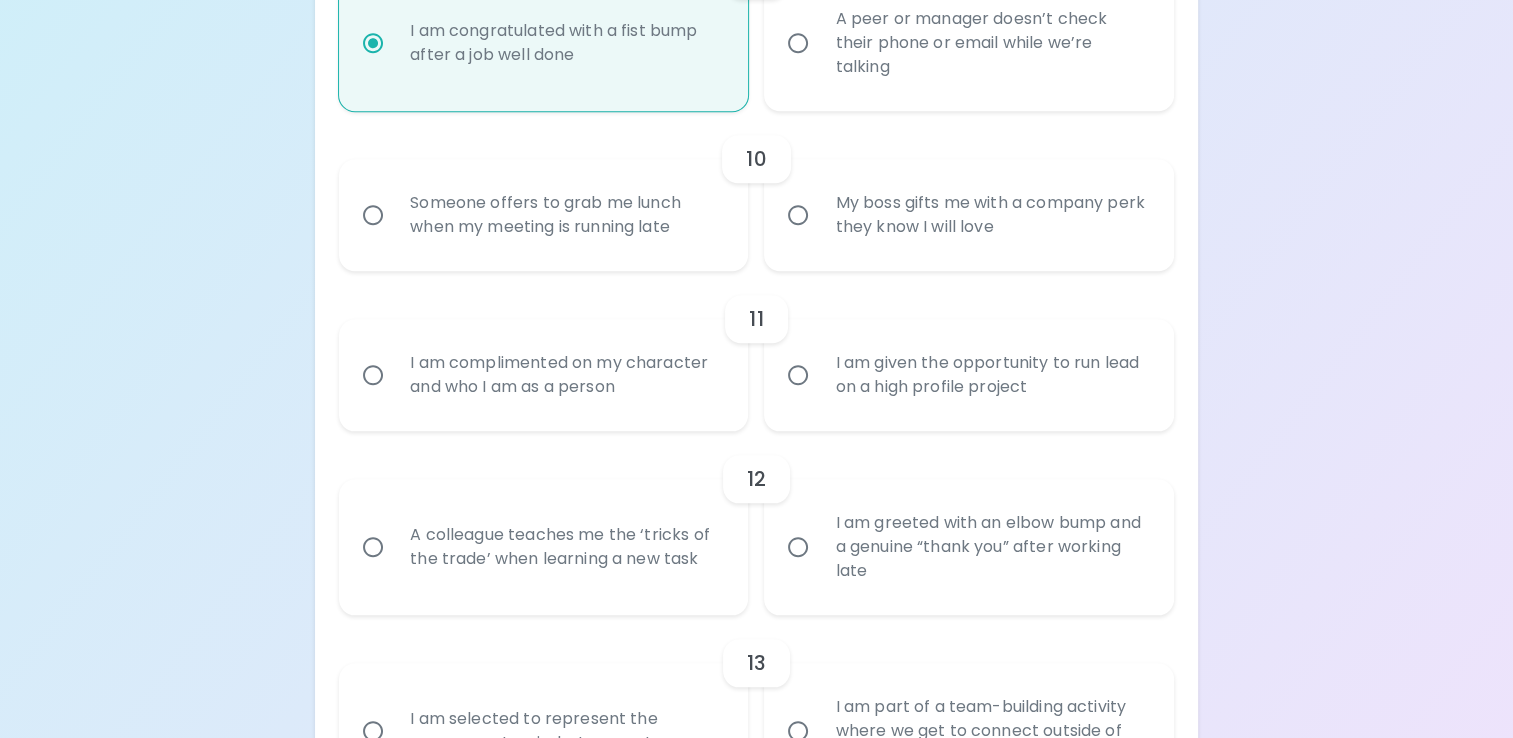 radio on "true" 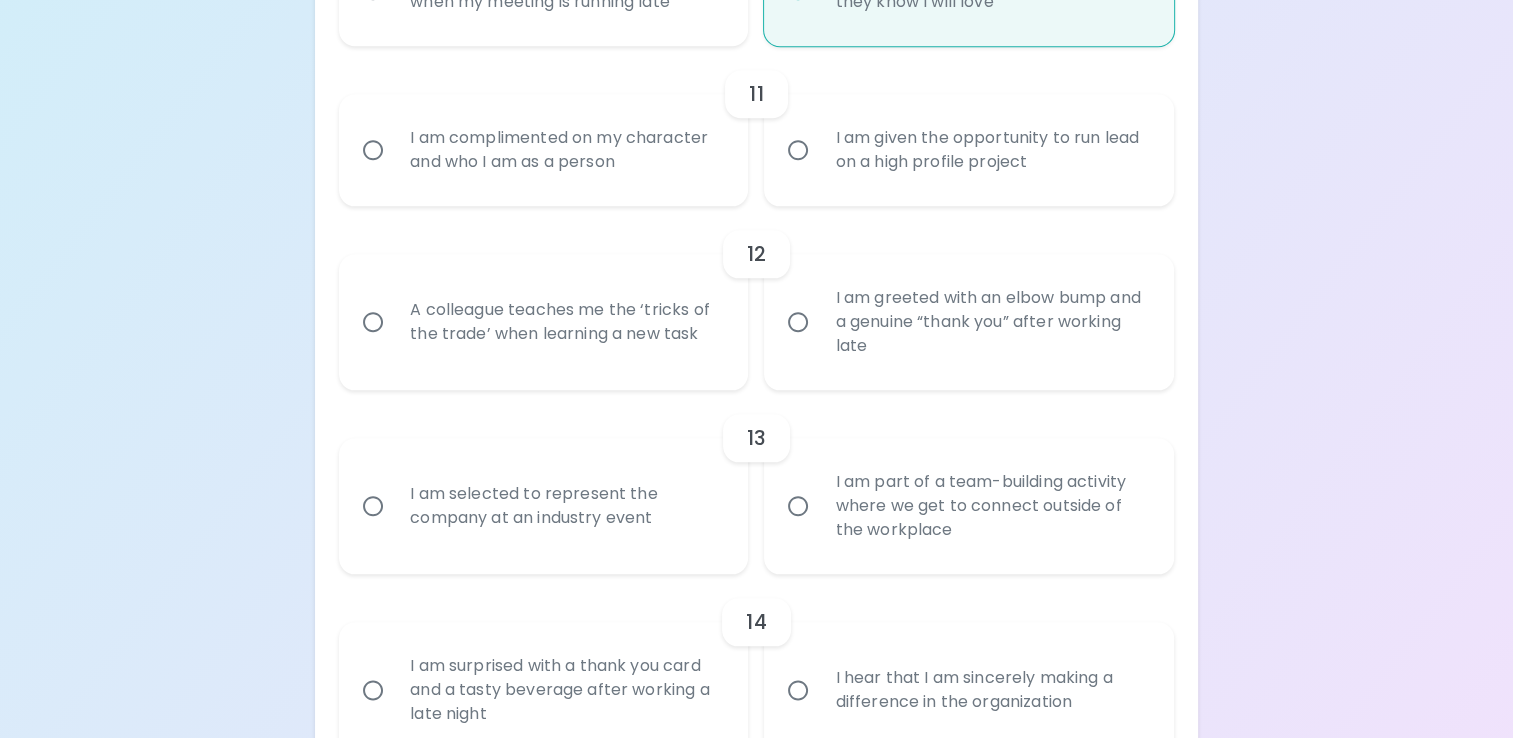 scroll, scrollTop: 2212, scrollLeft: 0, axis: vertical 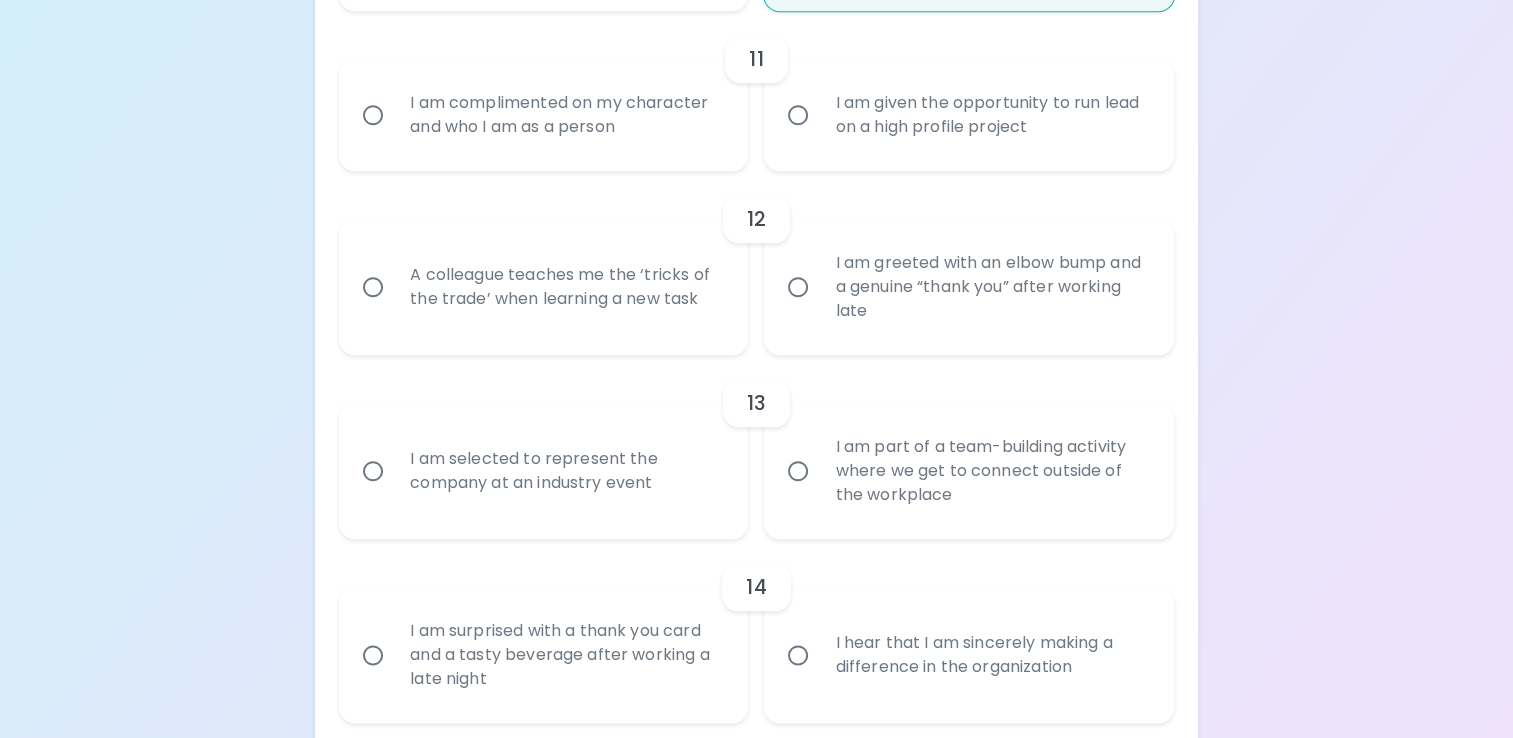 radio on "true" 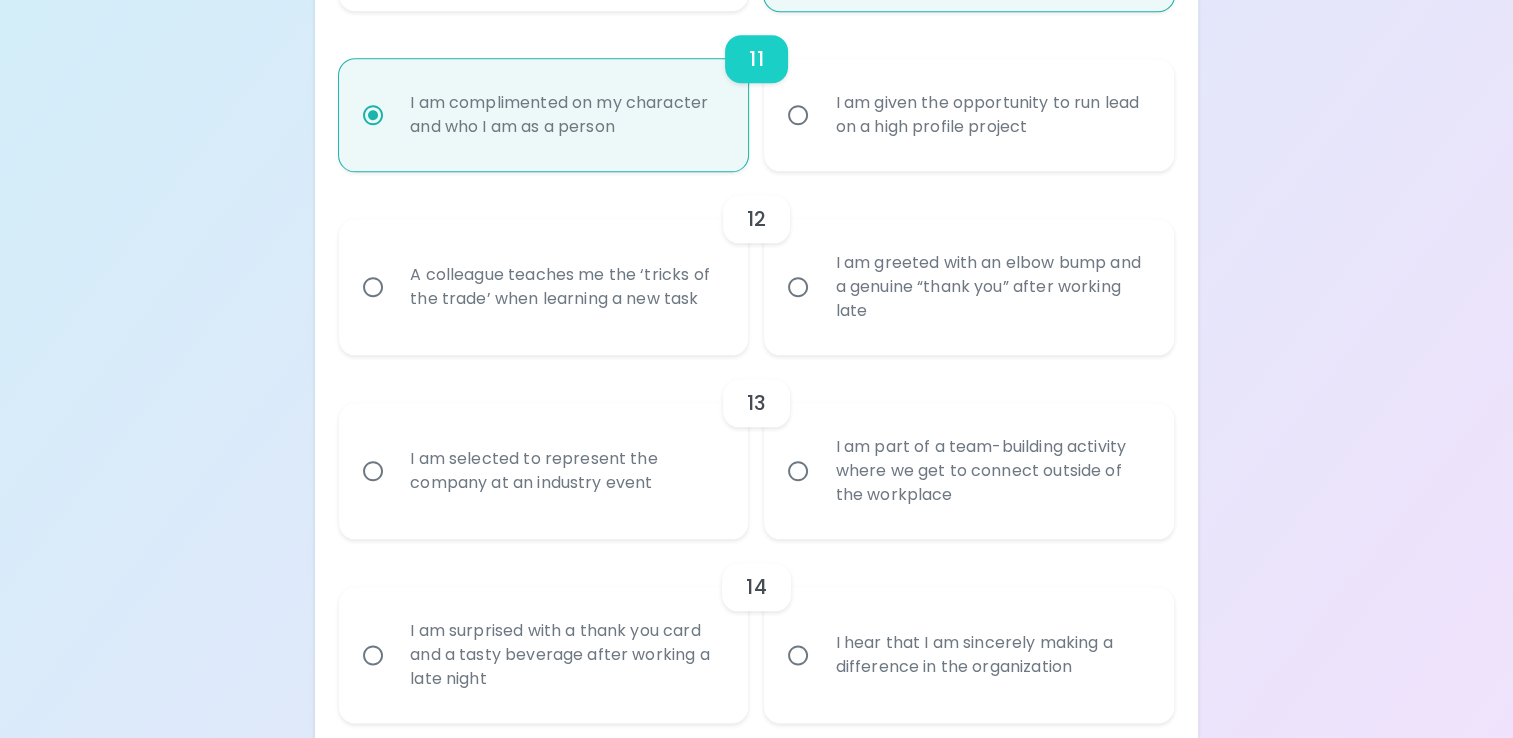 scroll, scrollTop: 2178, scrollLeft: 0, axis: vertical 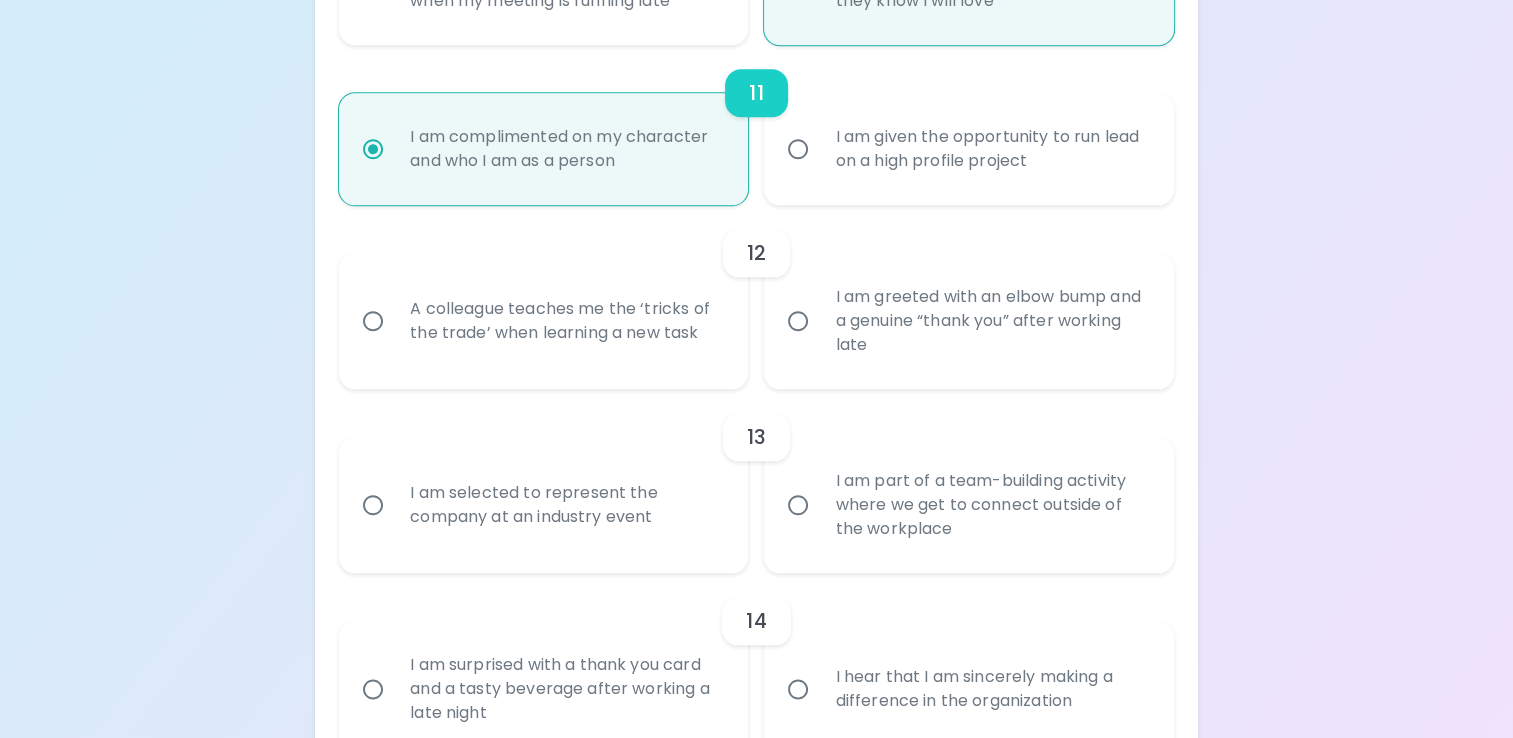 radio on "true" 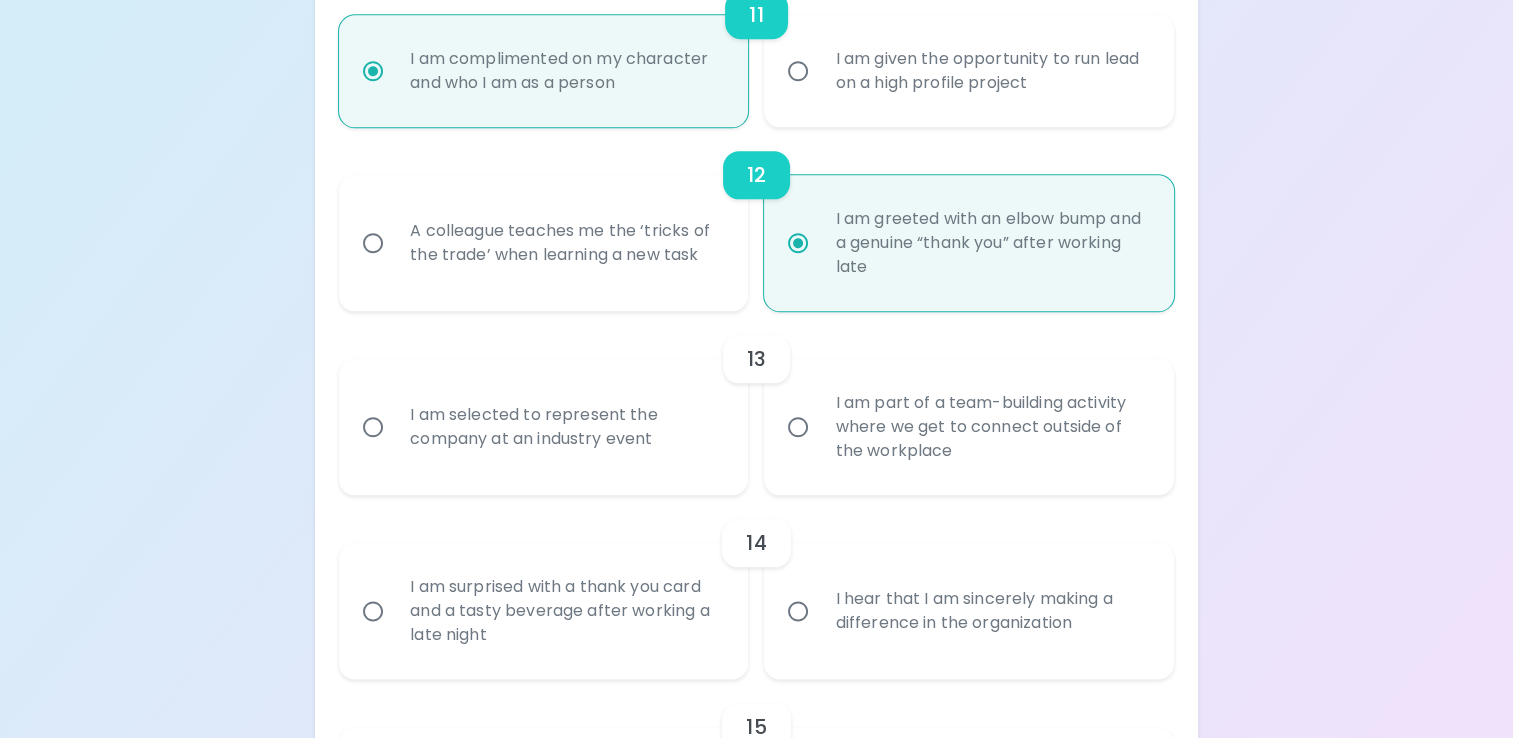 scroll, scrollTop: 2338, scrollLeft: 0, axis: vertical 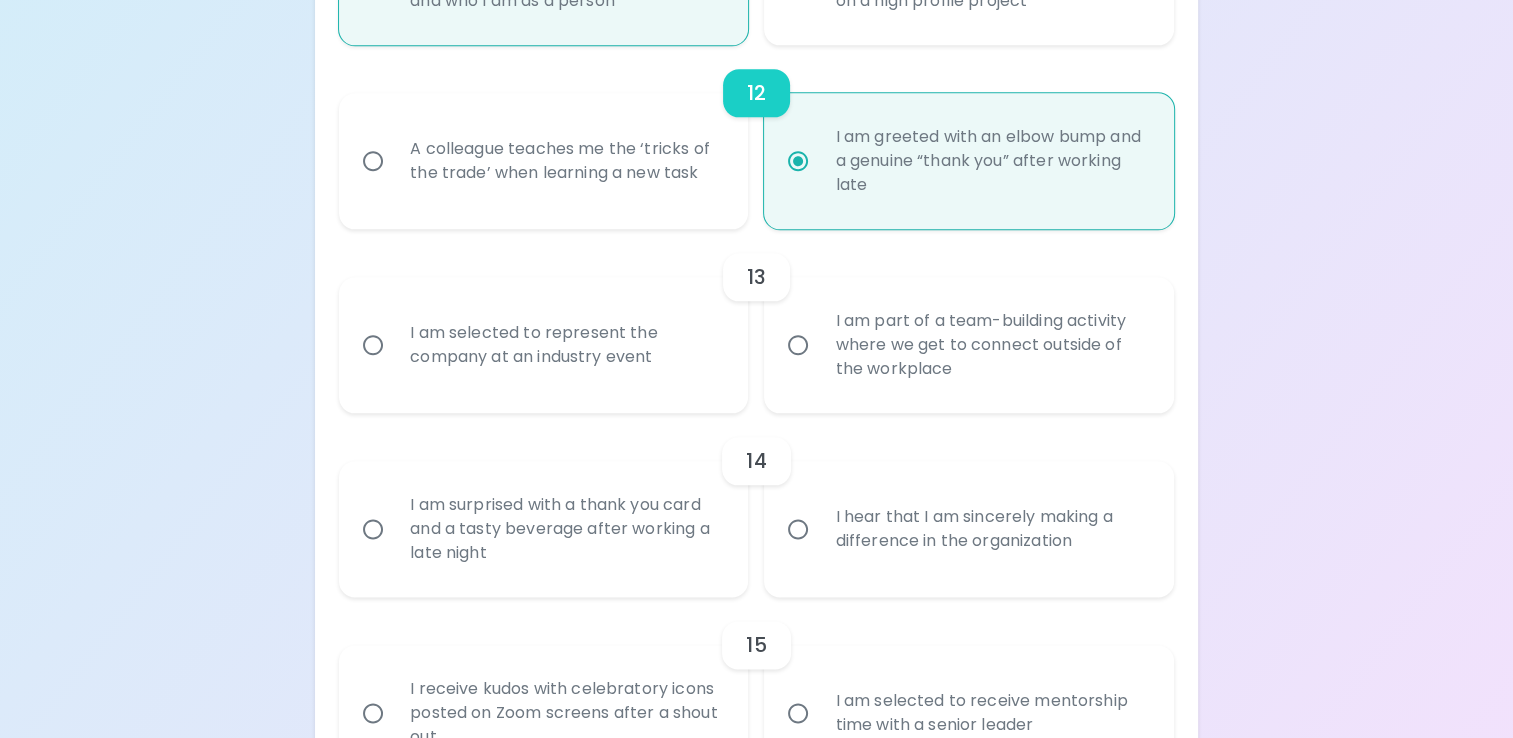 radio on "true" 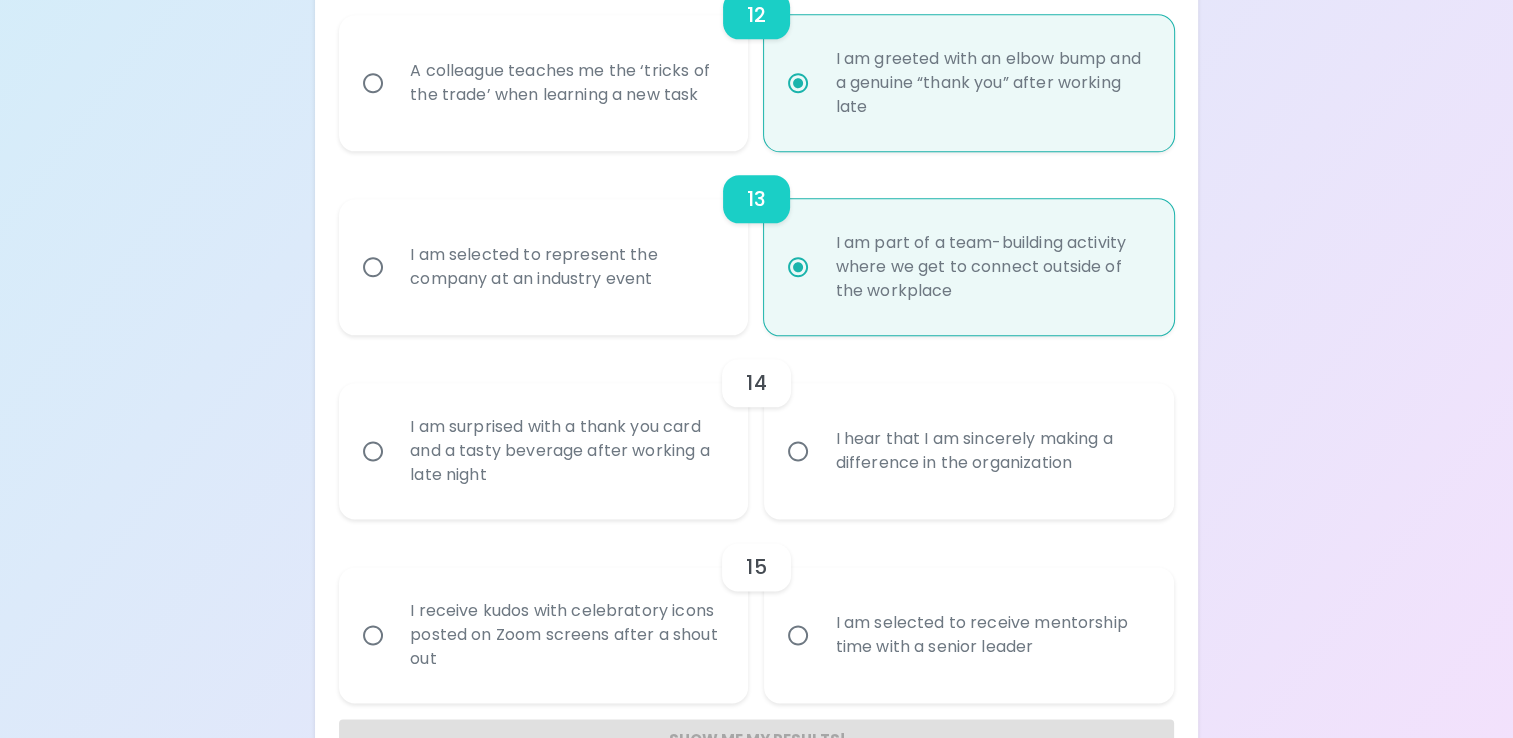 scroll, scrollTop: 2478, scrollLeft: 0, axis: vertical 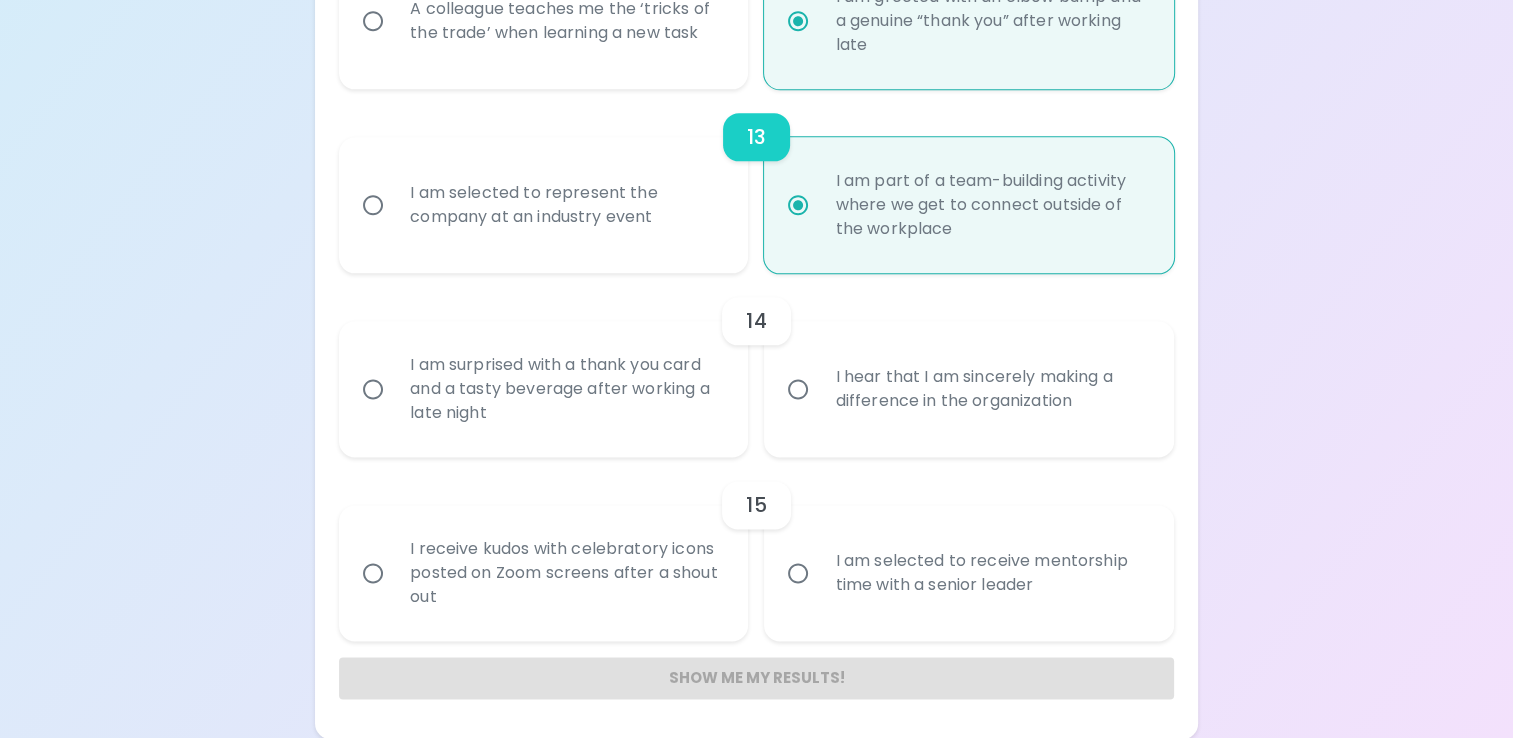 radio on "true" 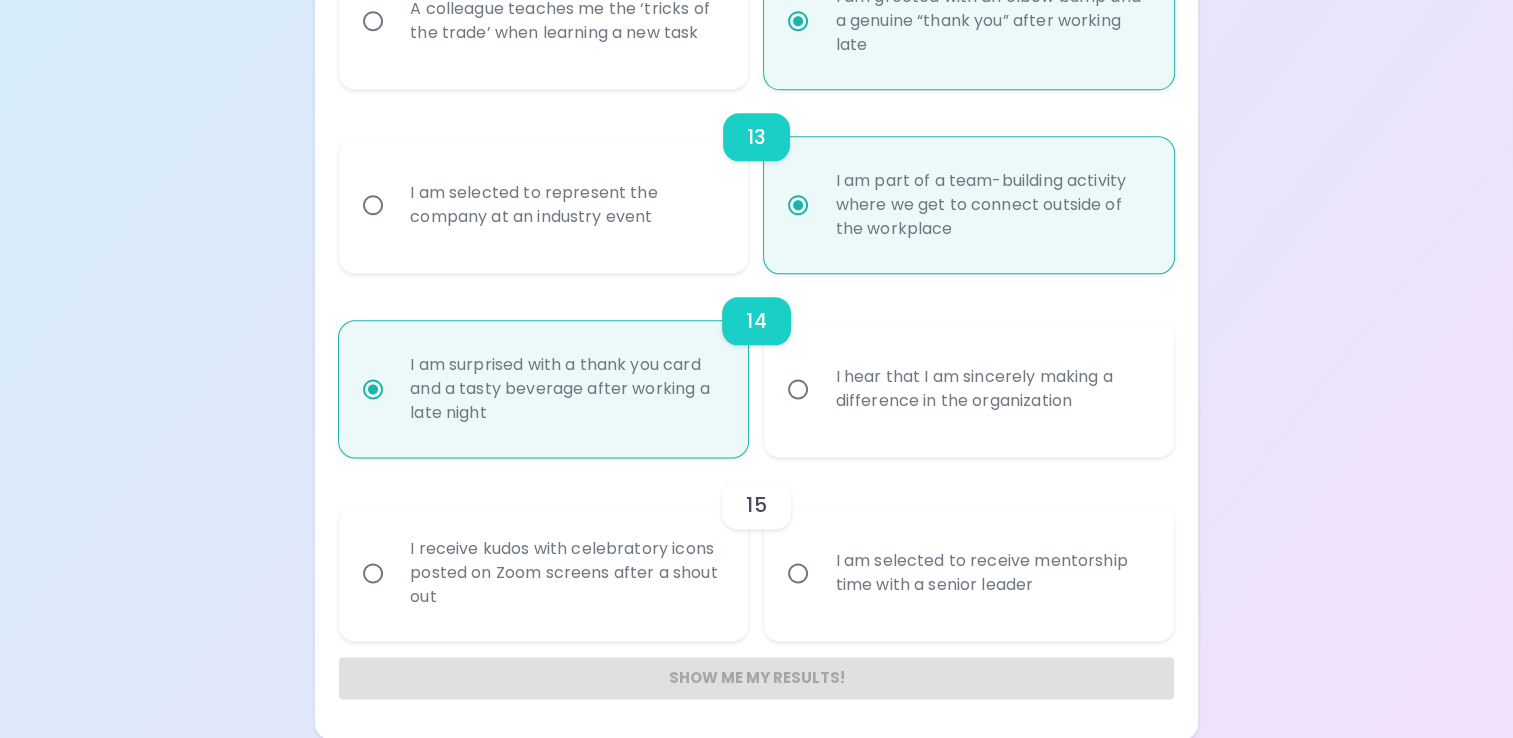 radio on "true" 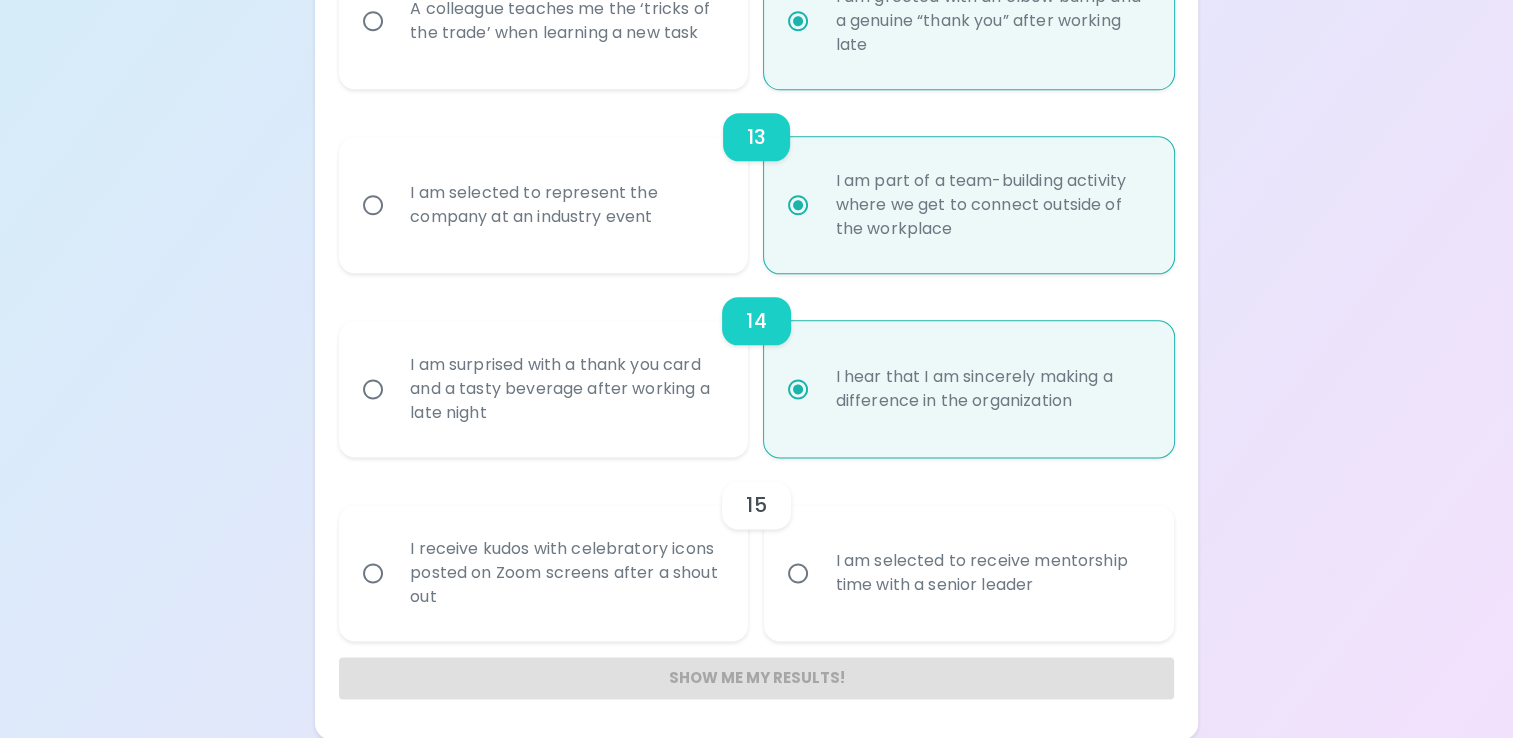 radio on "true" 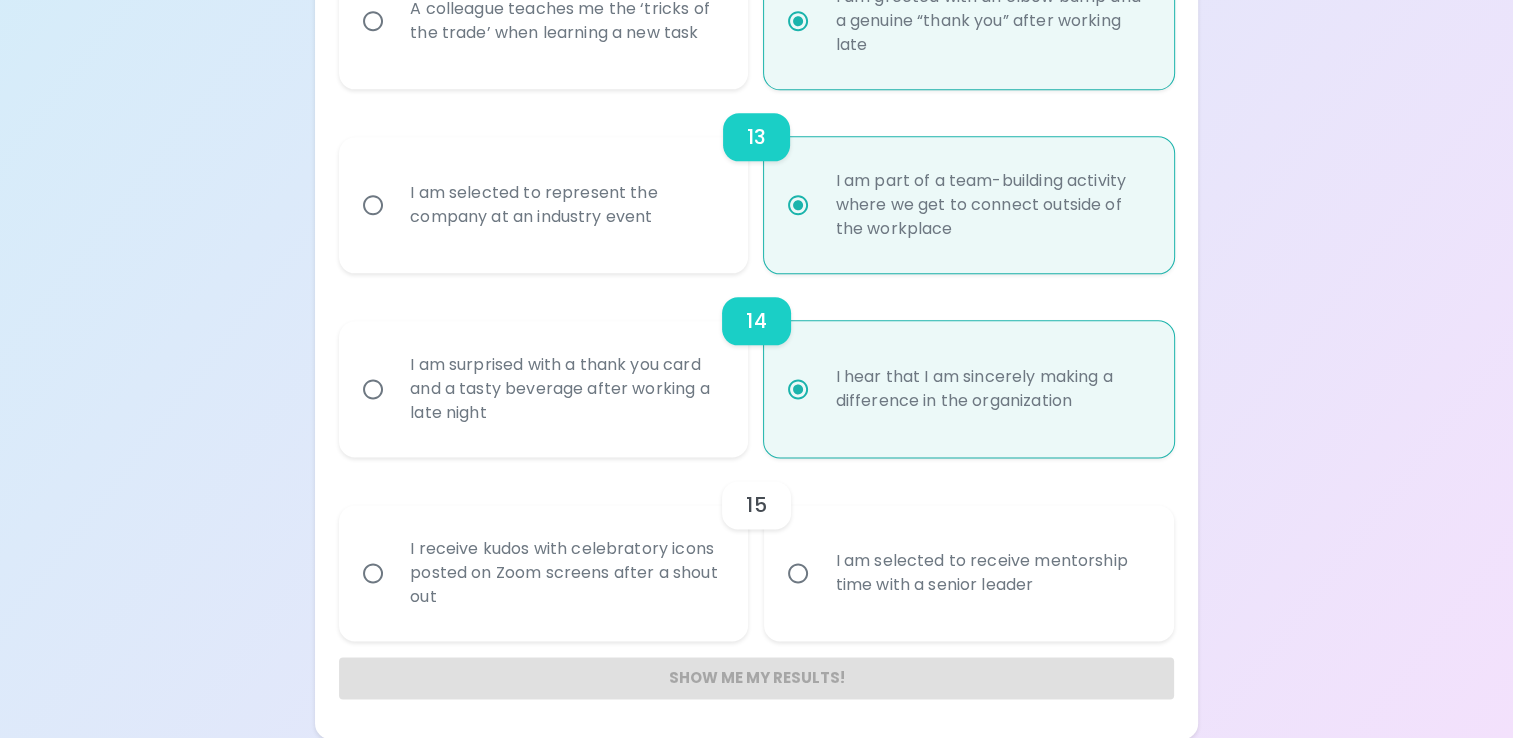 radio on "false" 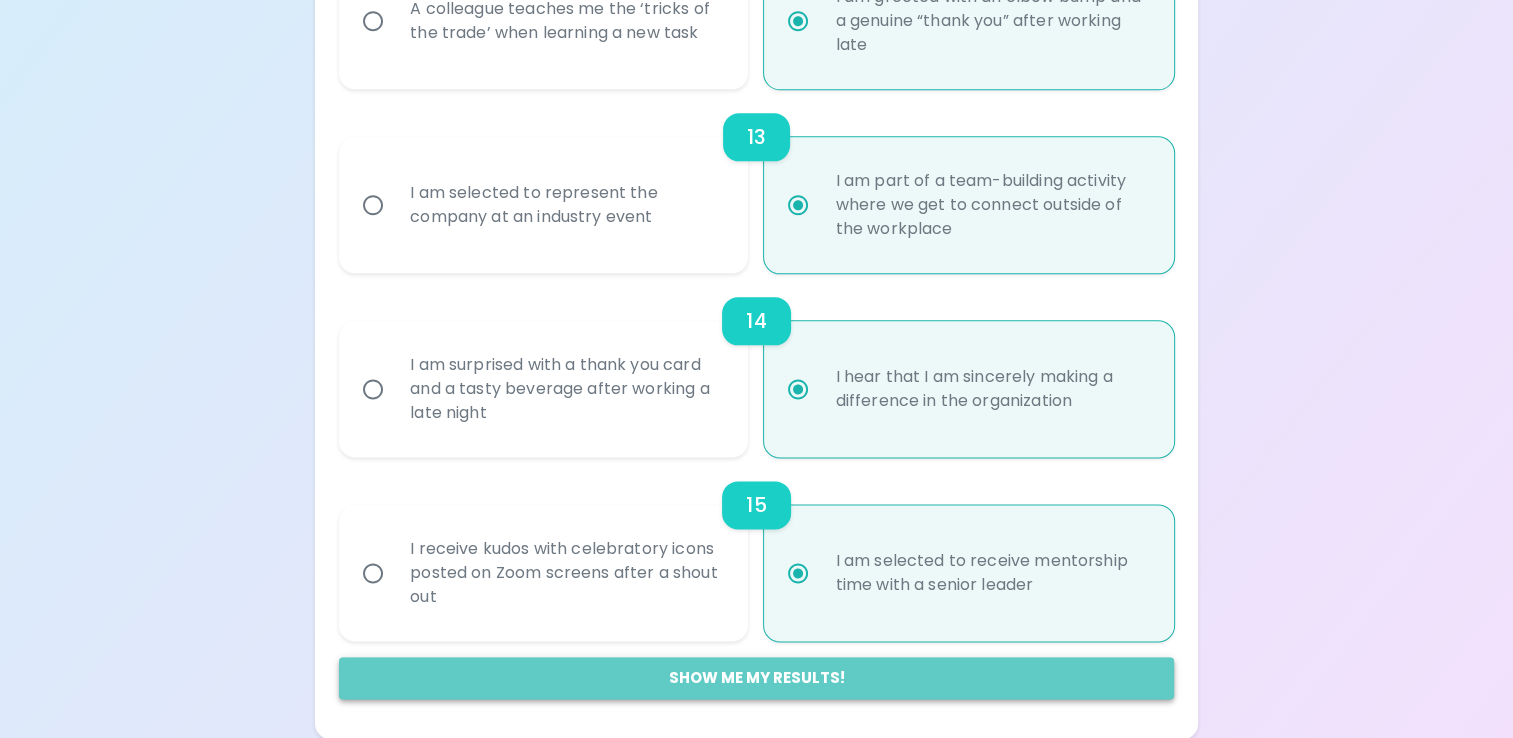 radio on "true" 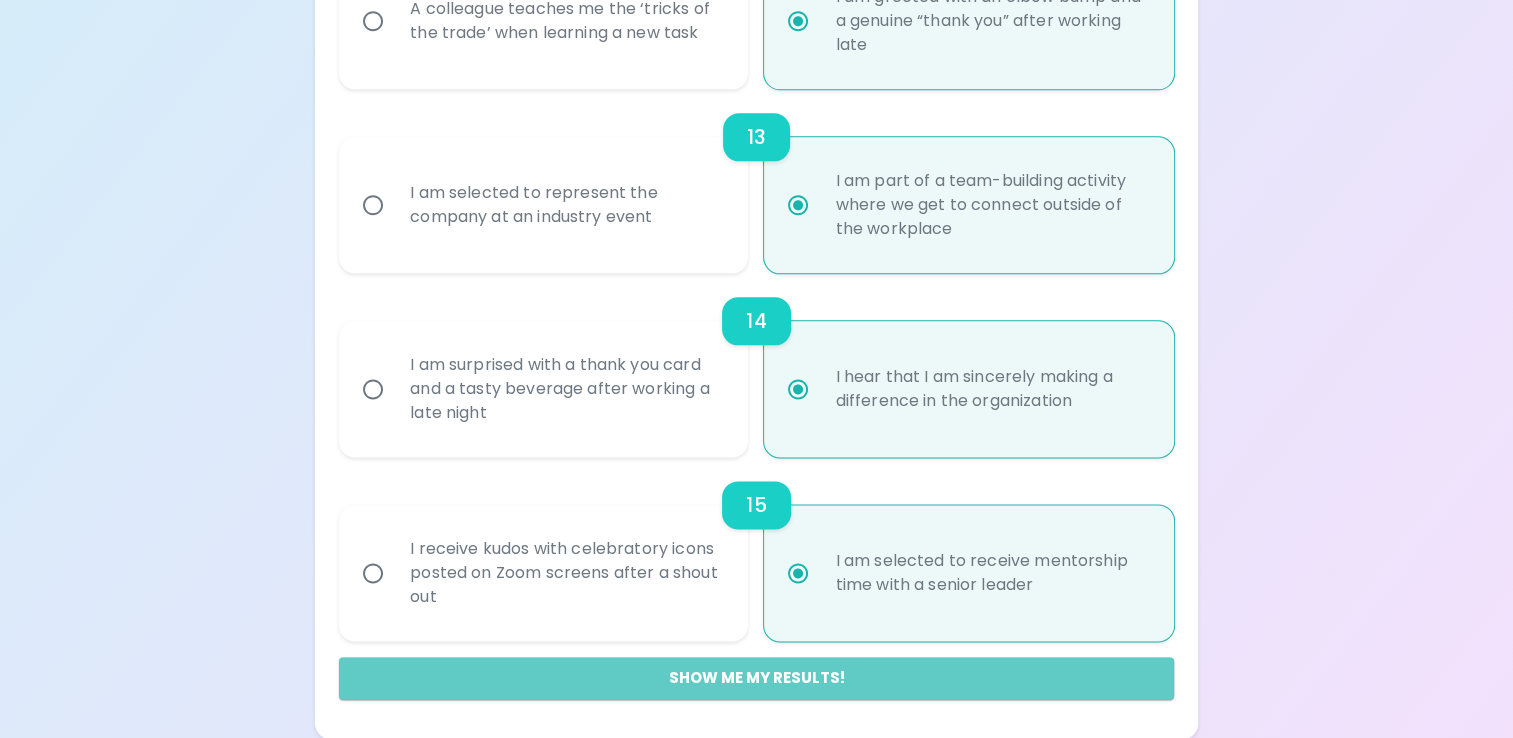 radio on "false" 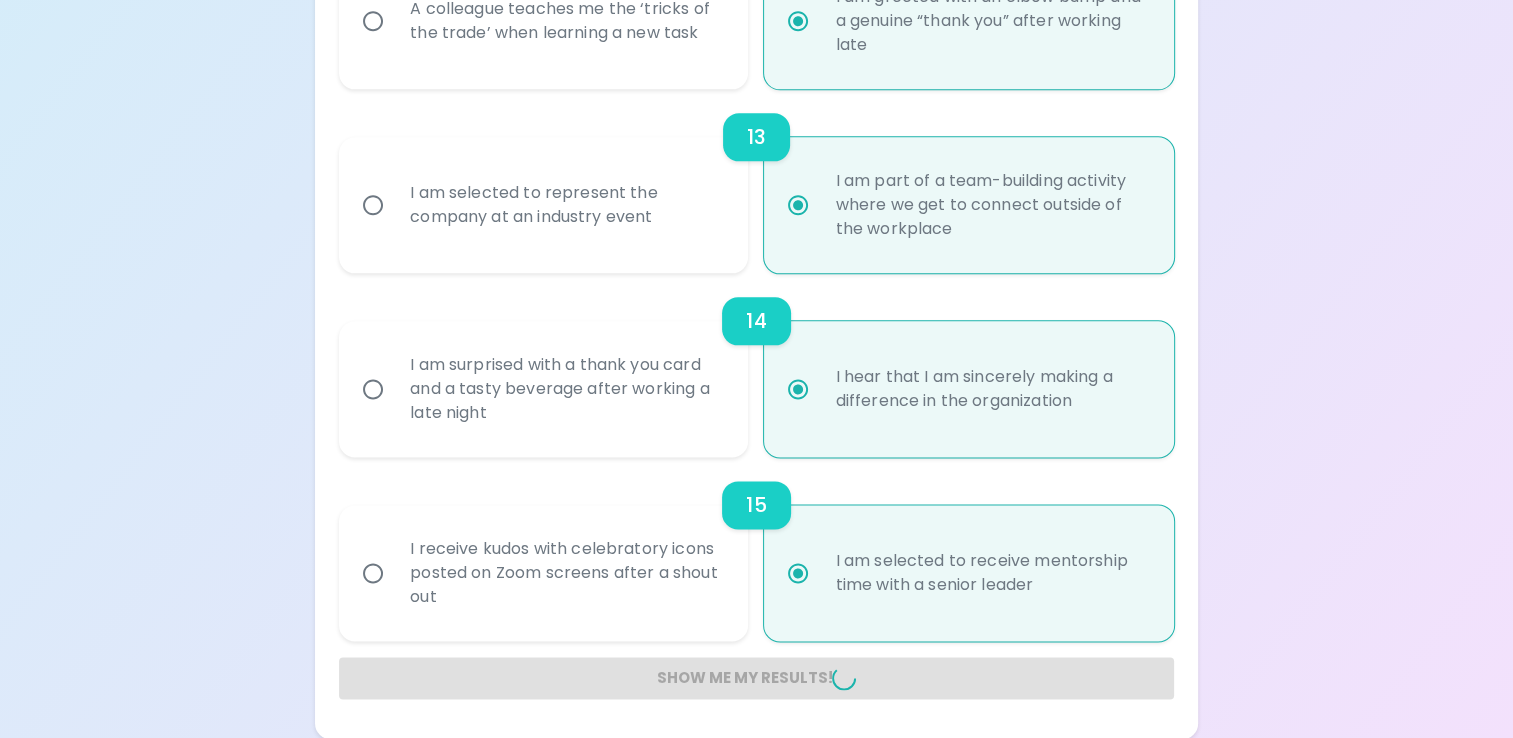 radio on "false" 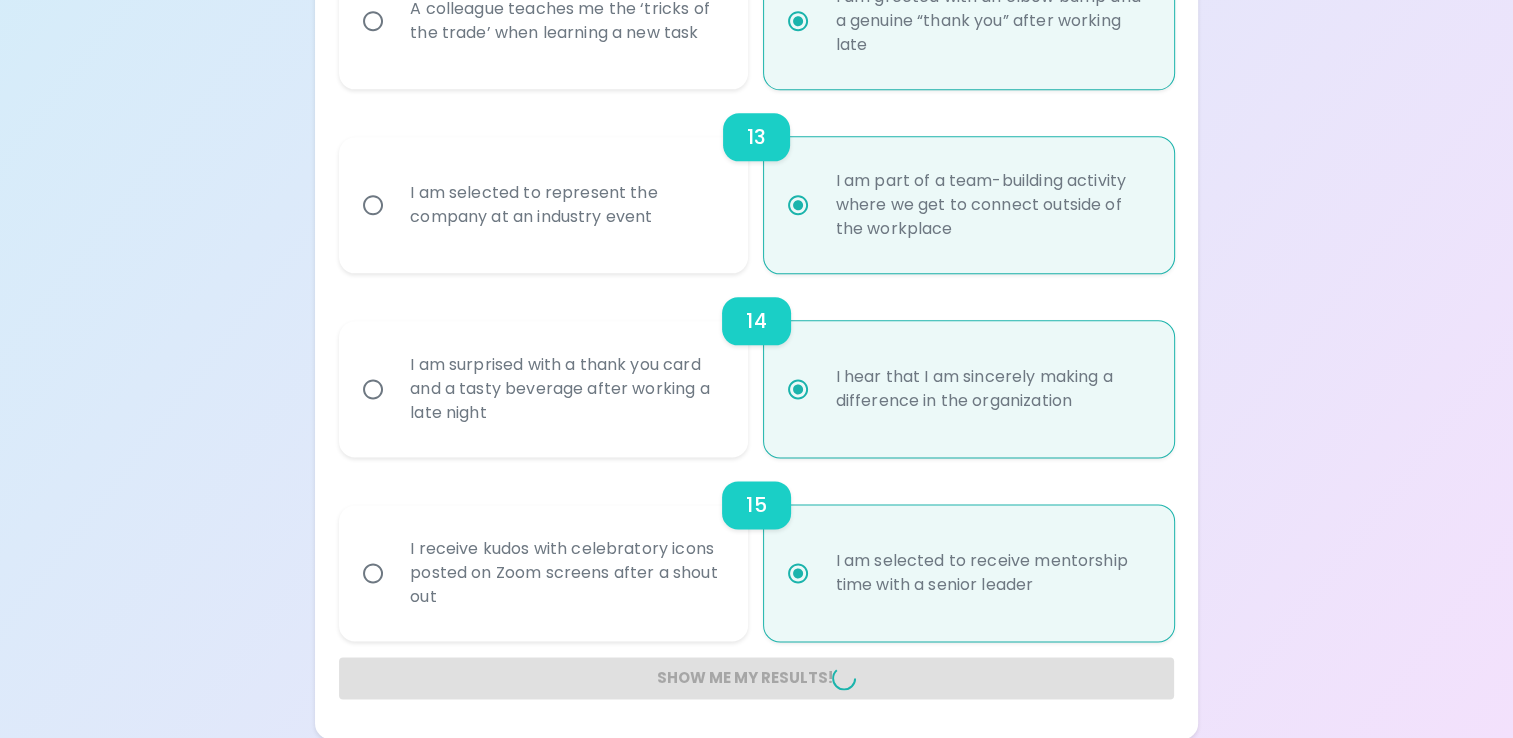 radio on "false" 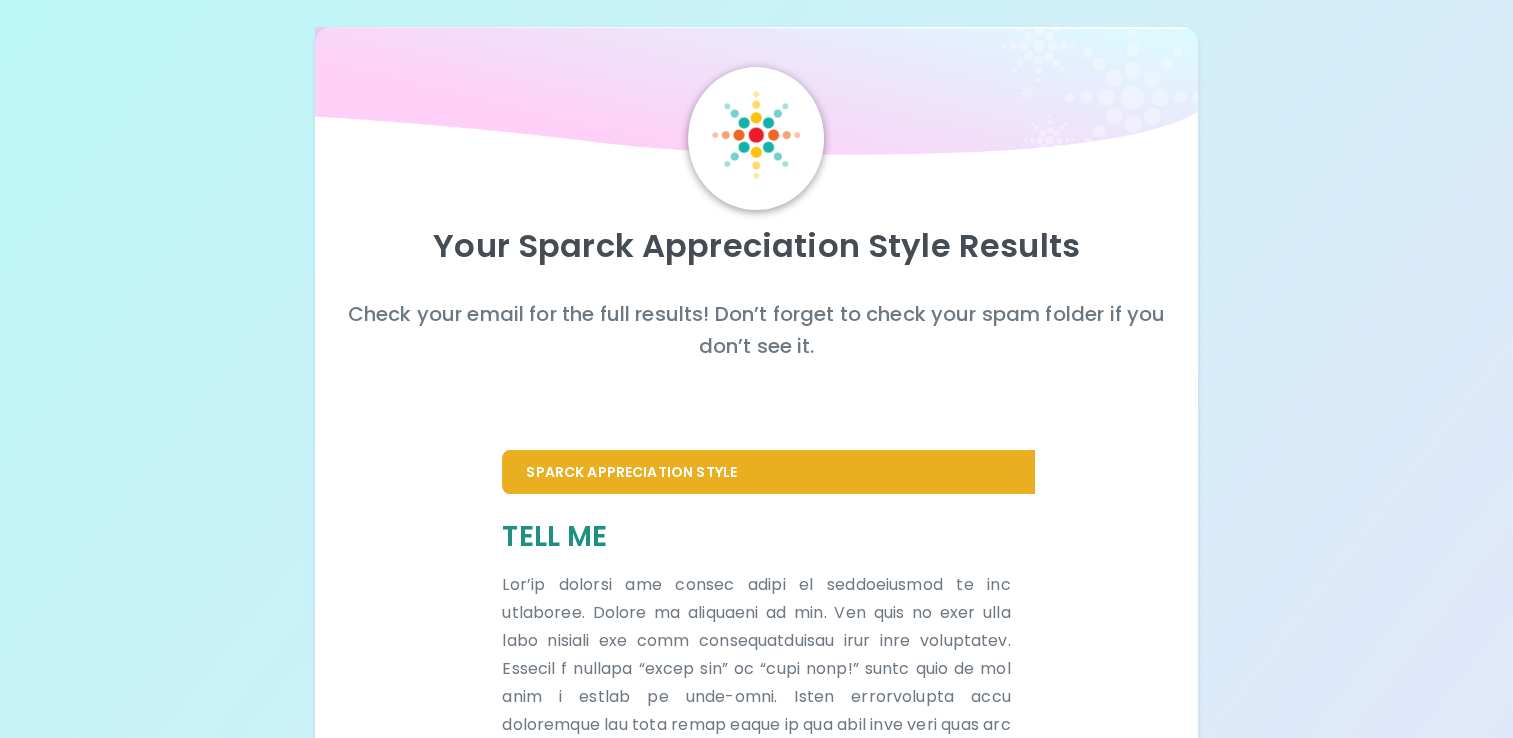 scroll, scrollTop: 0, scrollLeft: 0, axis: both 